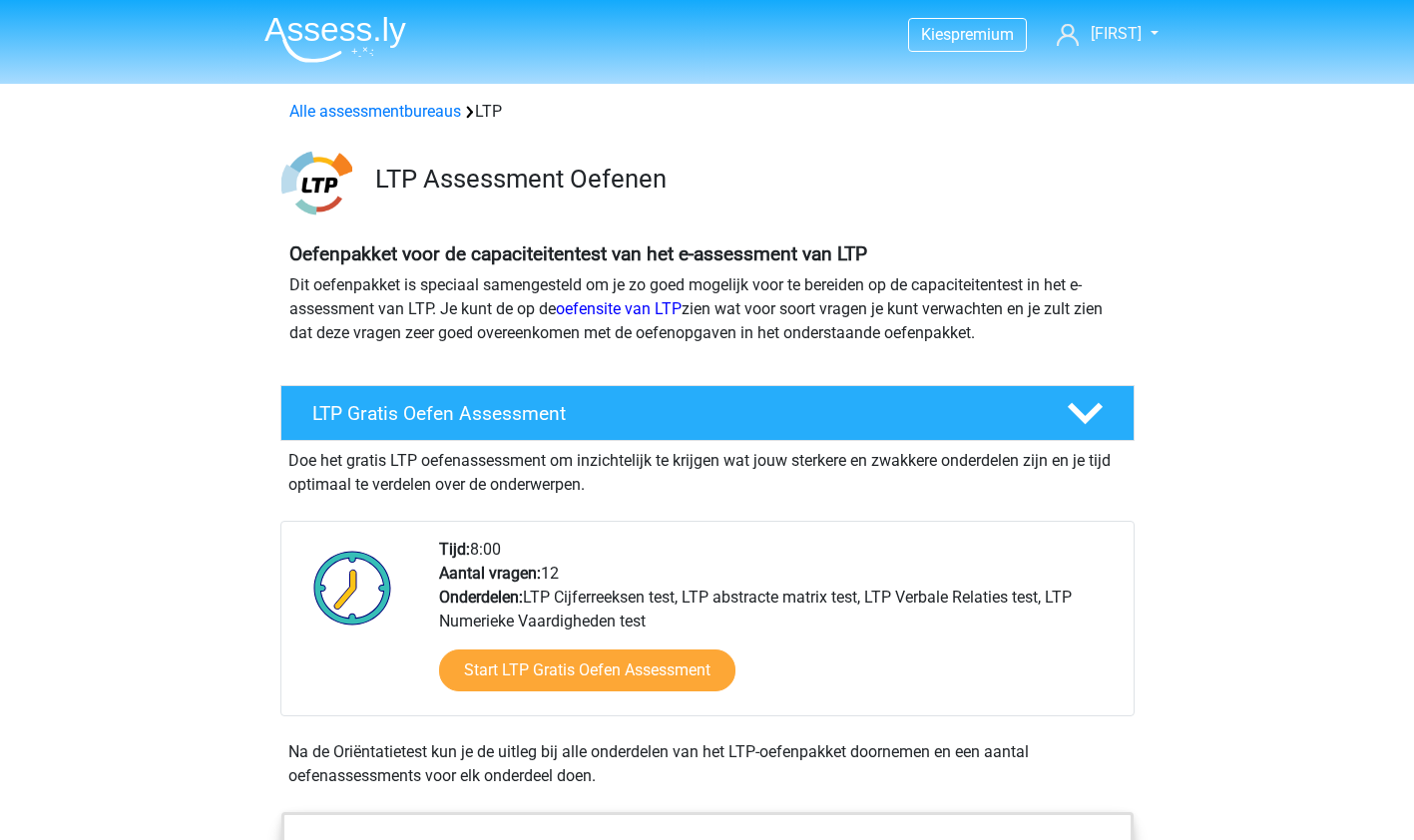 scroll, scrollTop: 0, scrollLeft: 0, axis: both 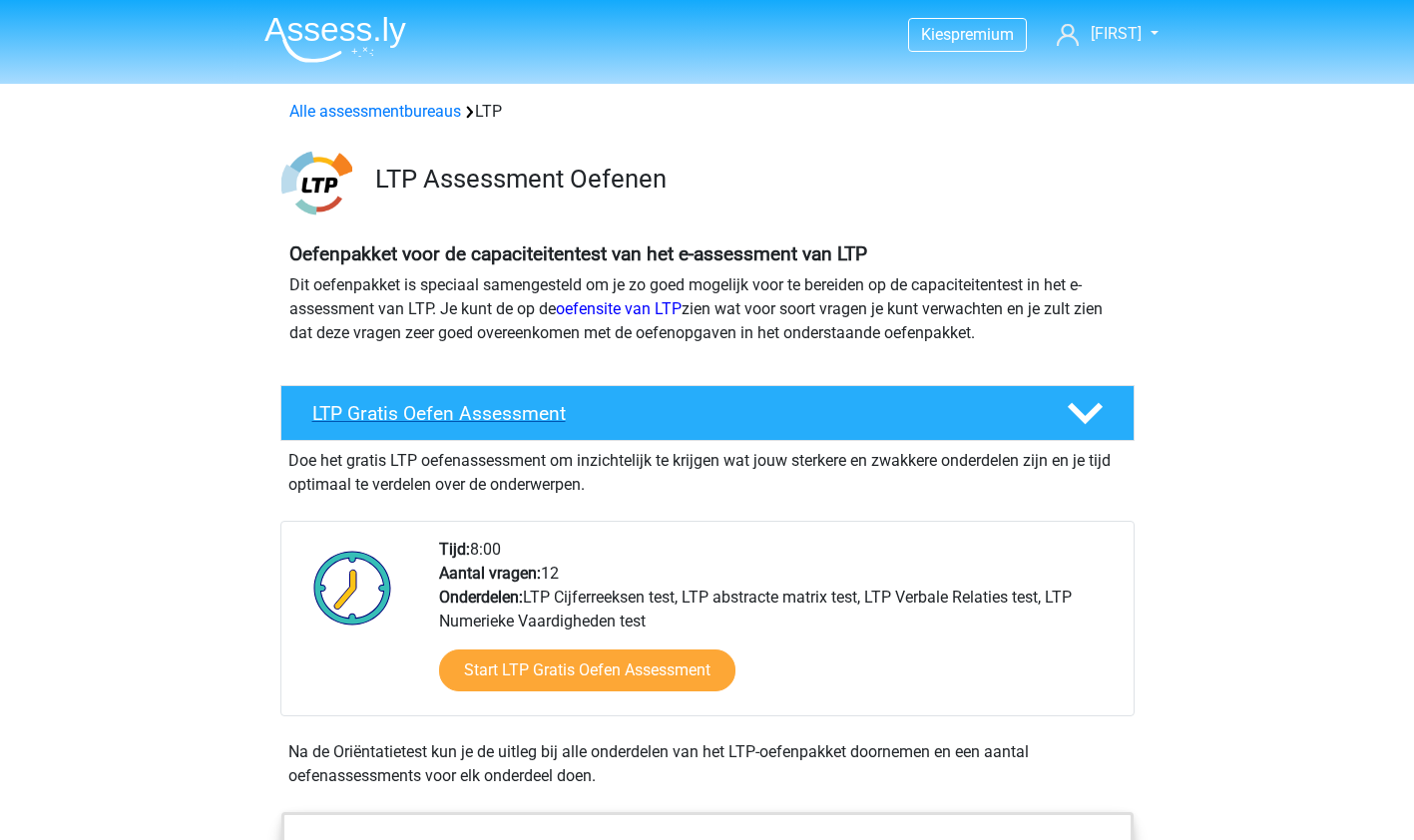 click on "LTP Gratis Oefen Assessment" at bounding box center (674, 413) 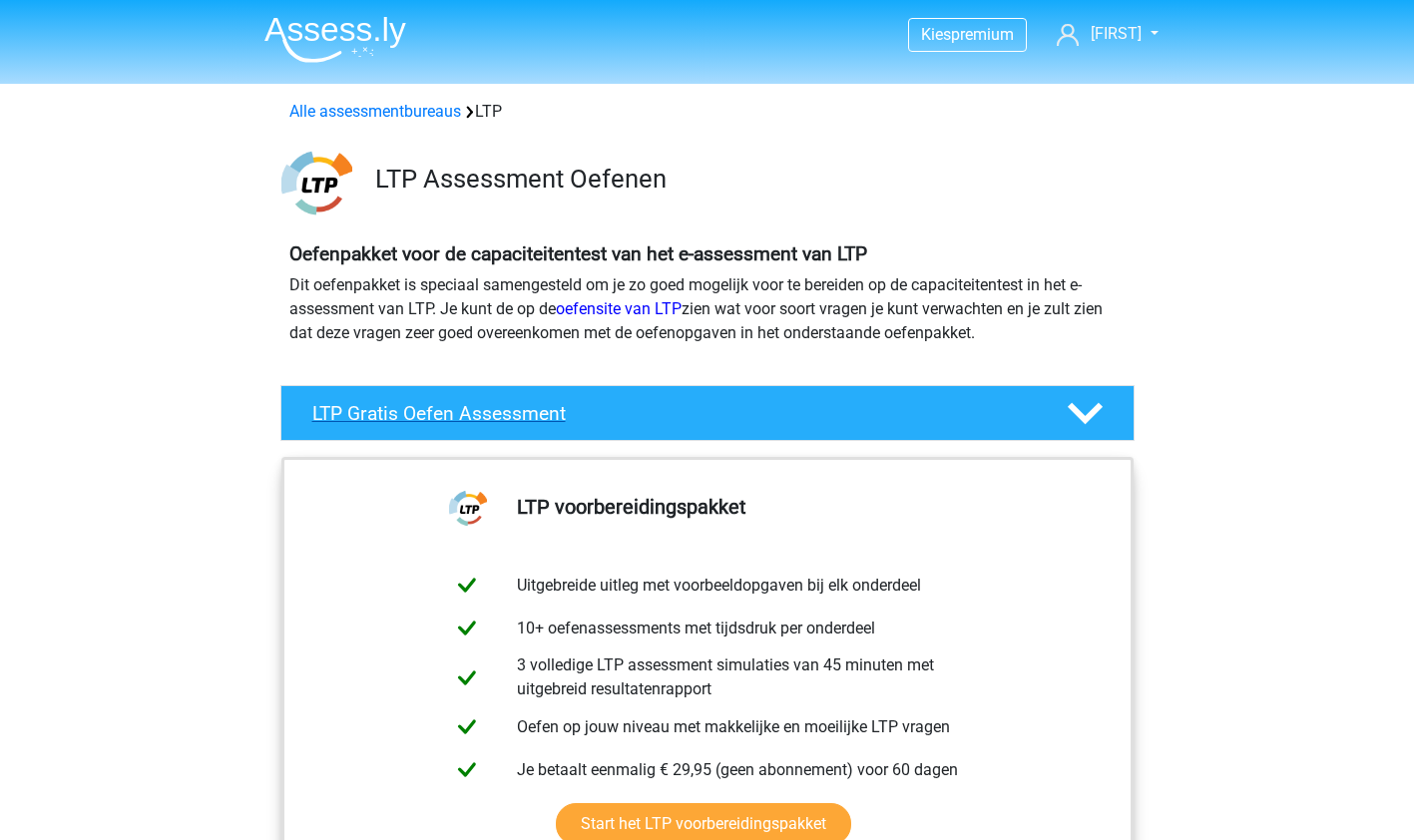 click on "LTP Gratis Oefen Assessment" at bounding box center (674, 413) 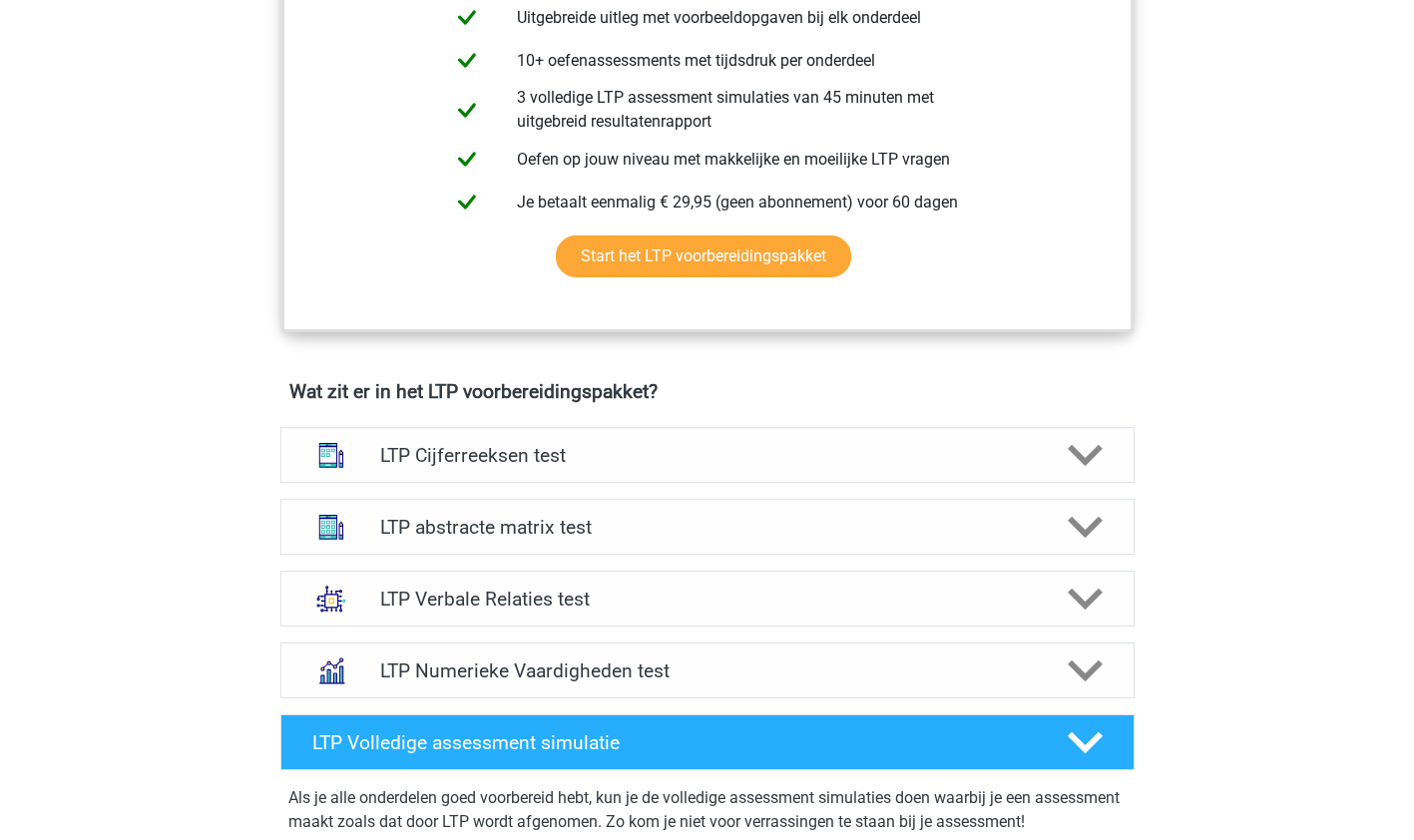 scroll, scrollTop: 924, scrollLeft: 0, axis: vertical 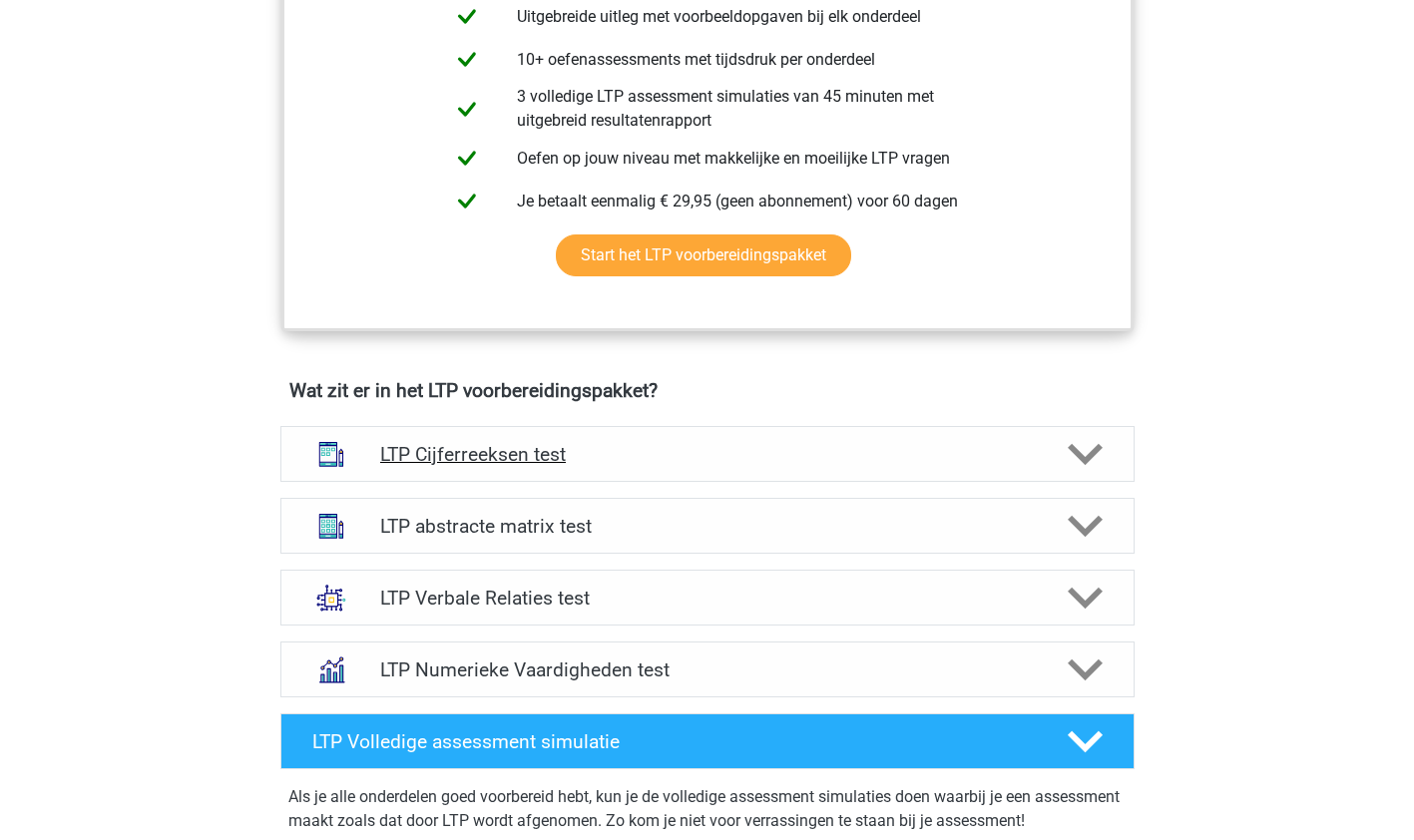 click on "LTP Cijferreeksen test" at bounding box center [707, 454] 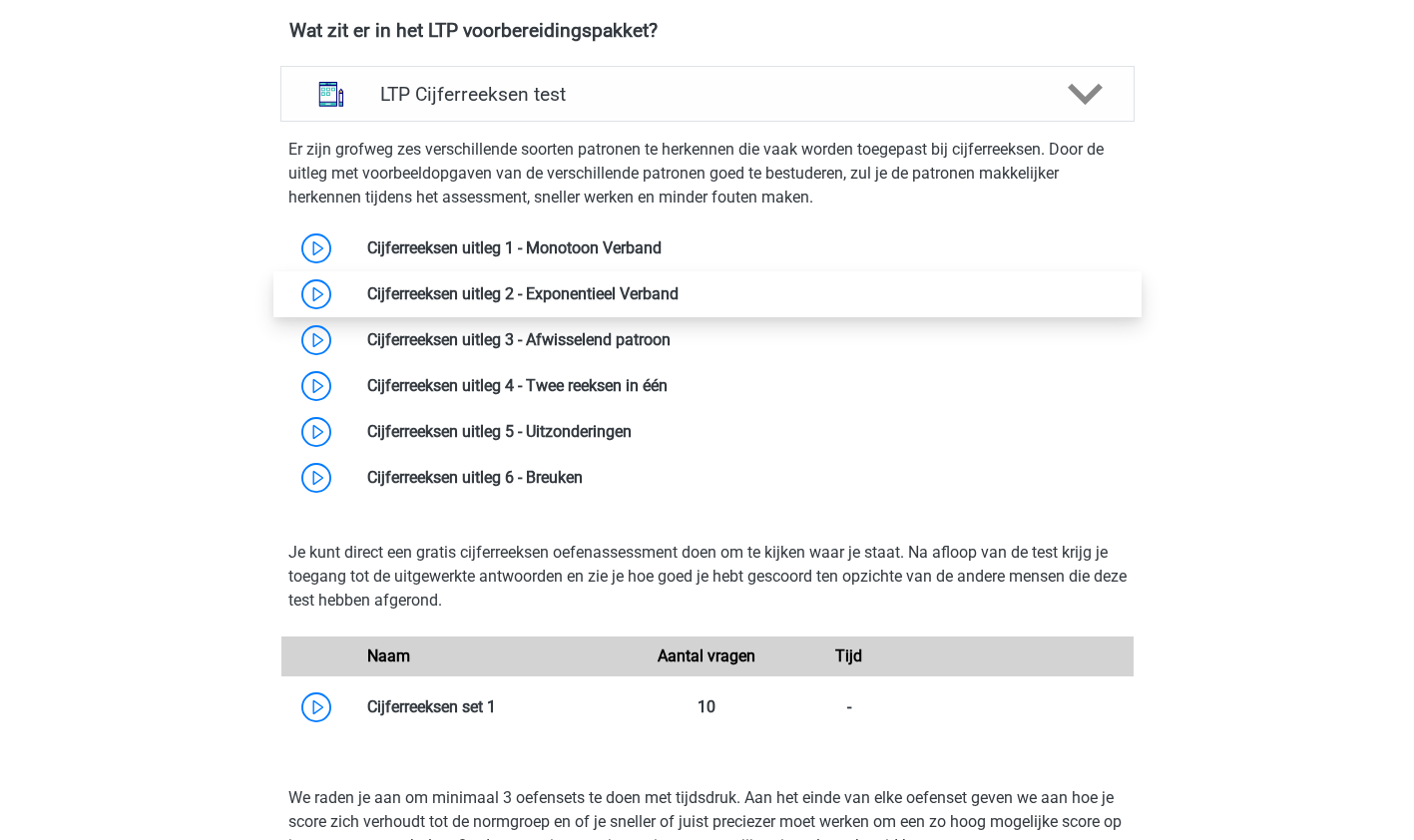 scroll, scrollTop: 1285, scrollLeft: 0, axis: vertical 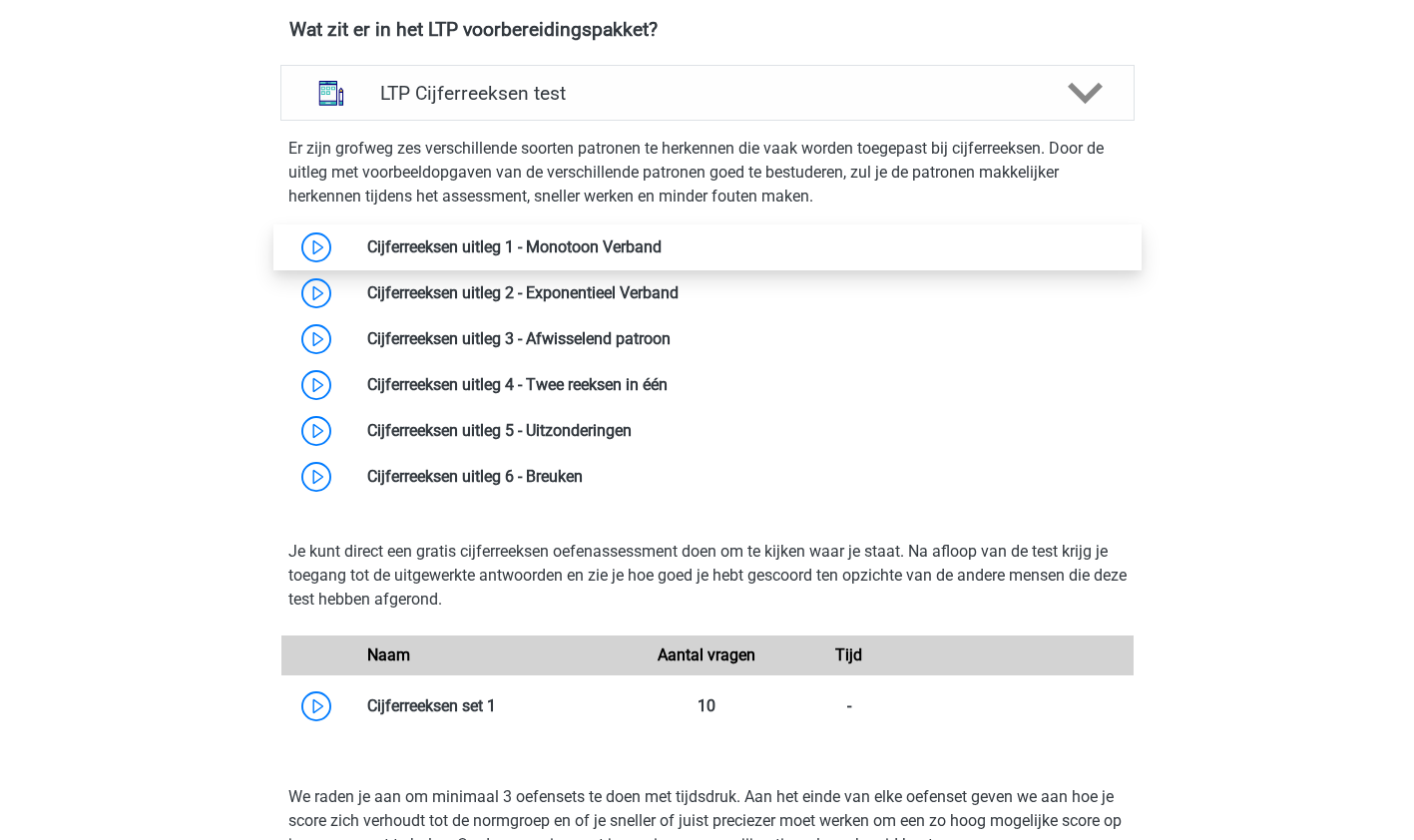 click at bounding box center [662, 246] 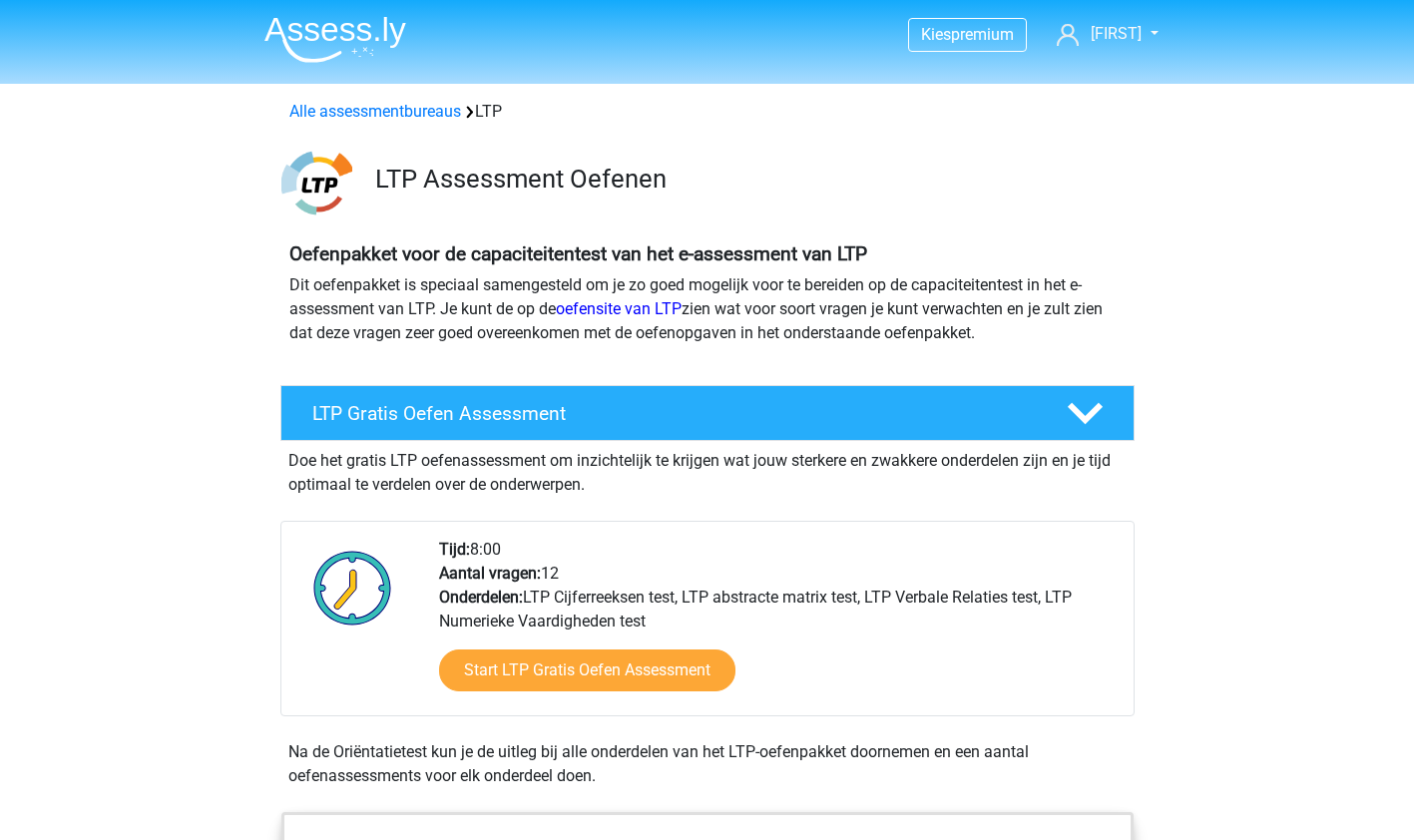 scroll, scrollTop: 0, scrollLeft: 0, axis: both 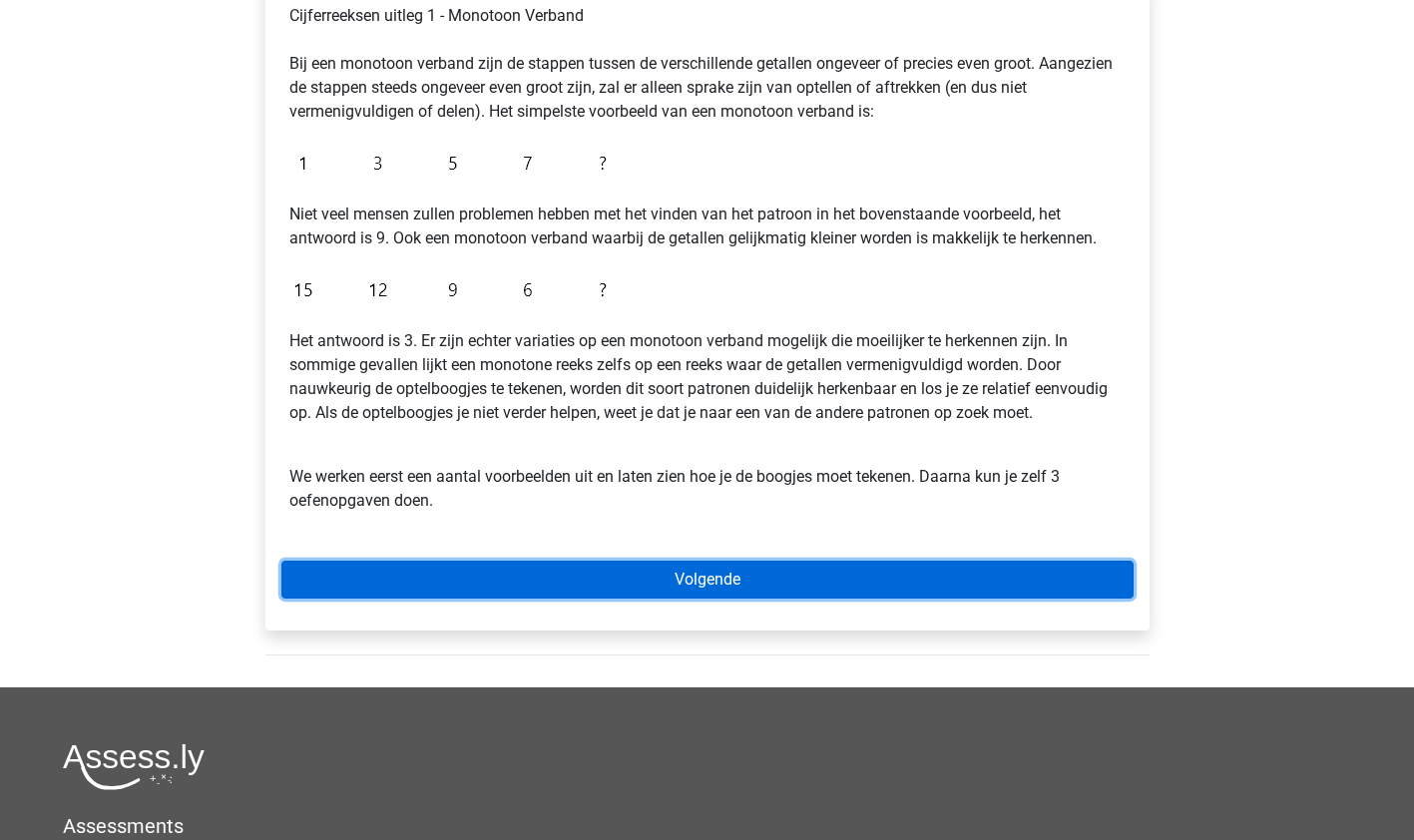 click on "Volgende" at bounding box center [707, 580] 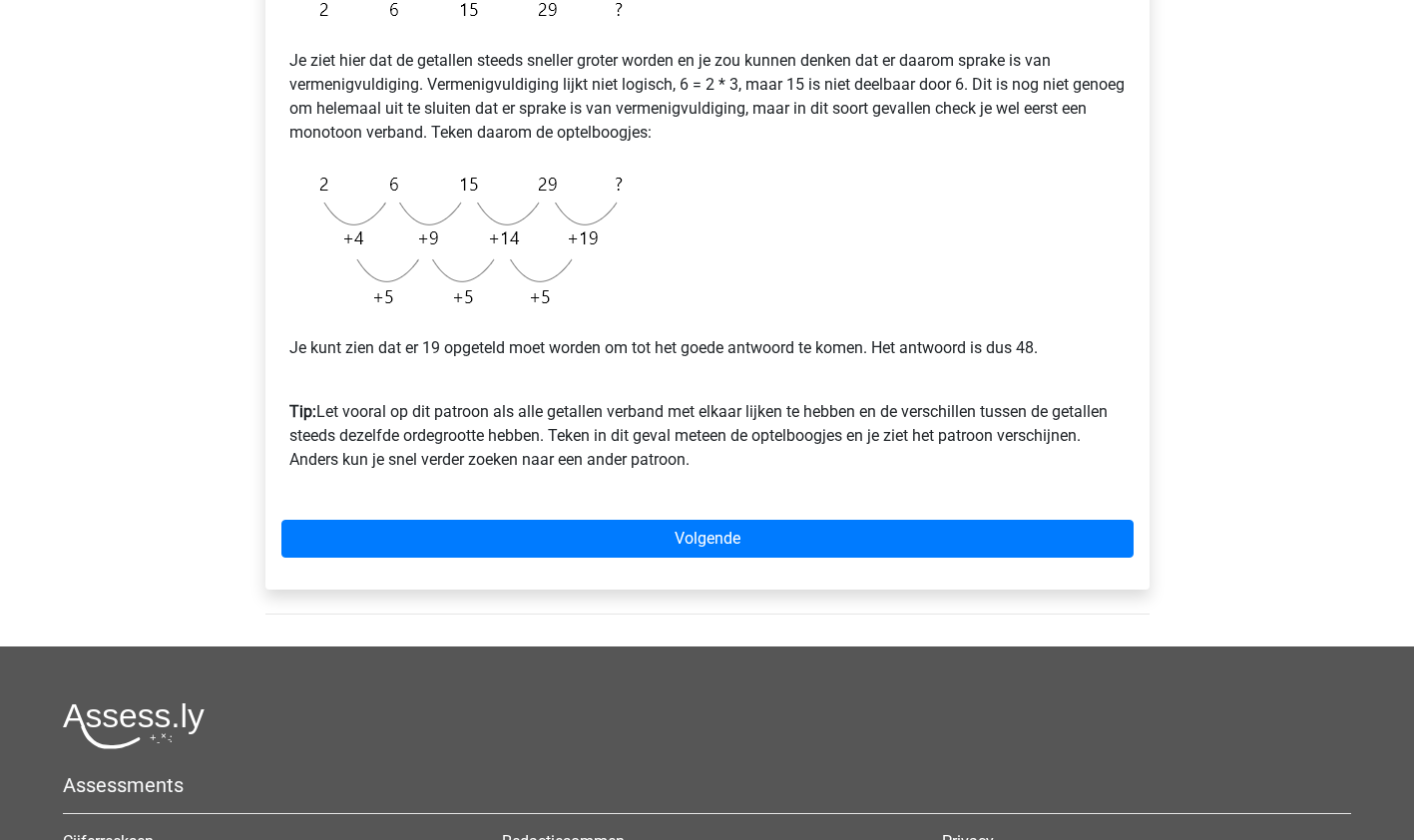 scroll, scrollTop: 422, scrollLeft: 0, axis: vertical 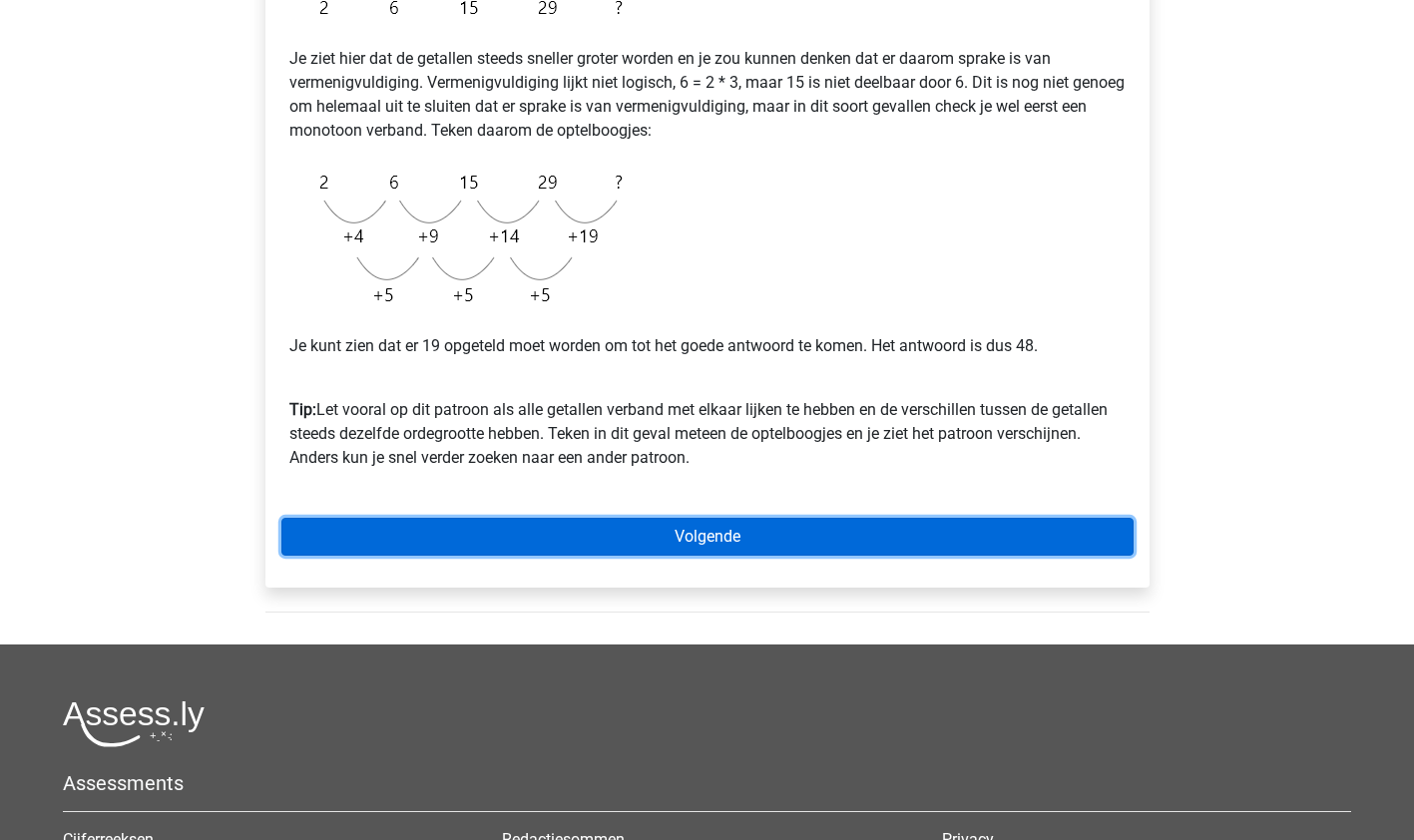 click on "Volgende" at bounding box center [707, 537] 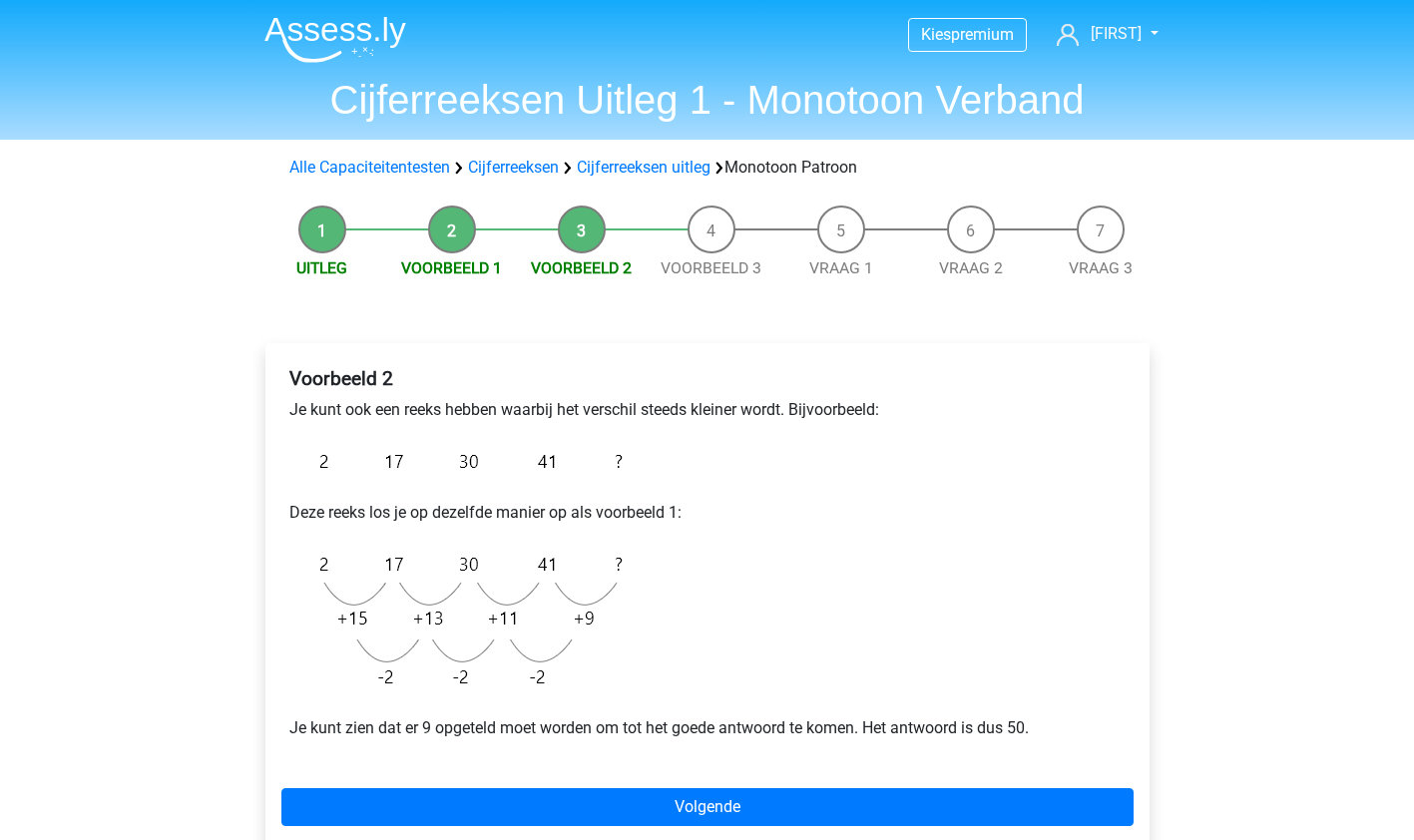 scroll, scrollTop: 0, scrollLeft: 0, axis: both 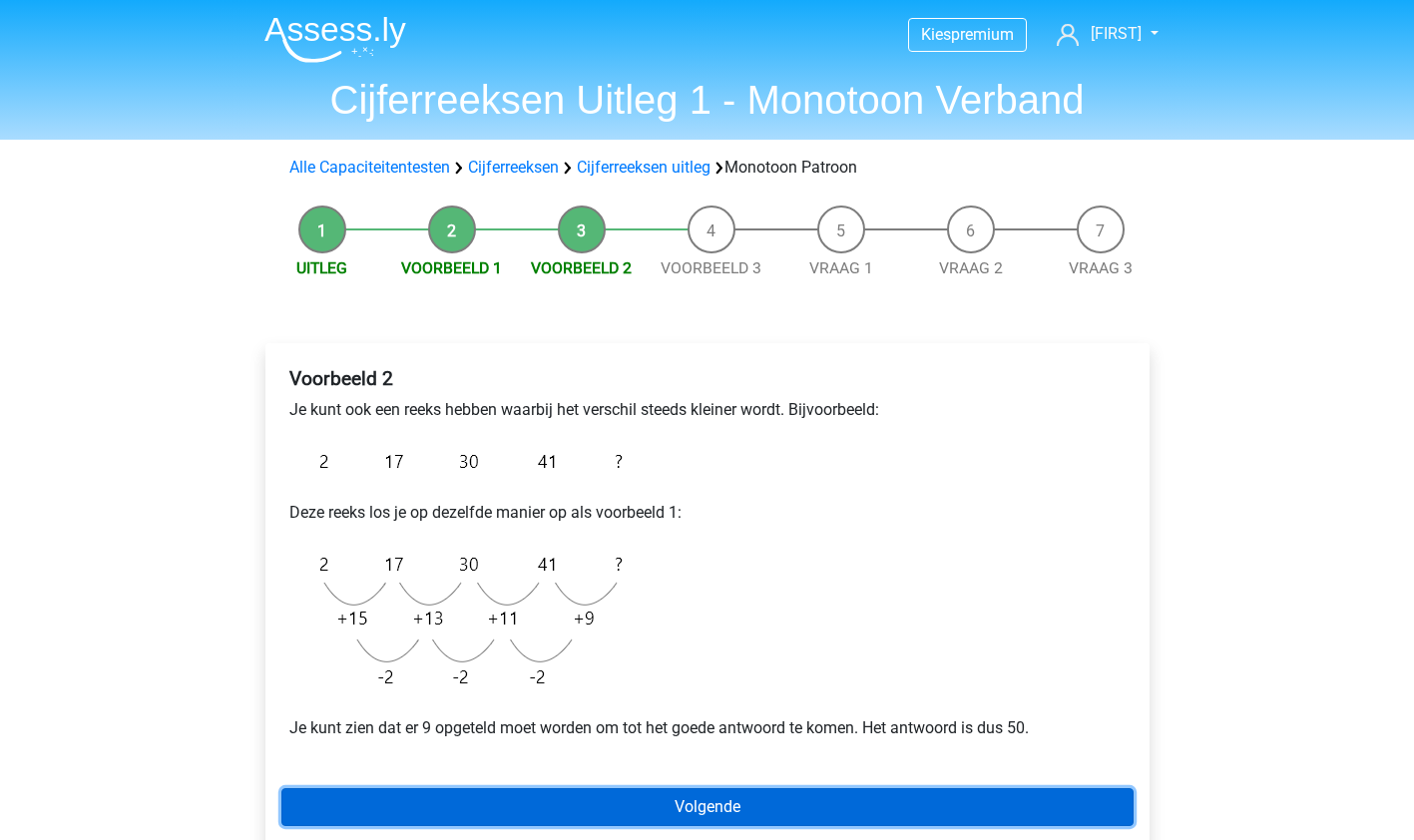 click on "Volgende" at bounding box center (707, 807) 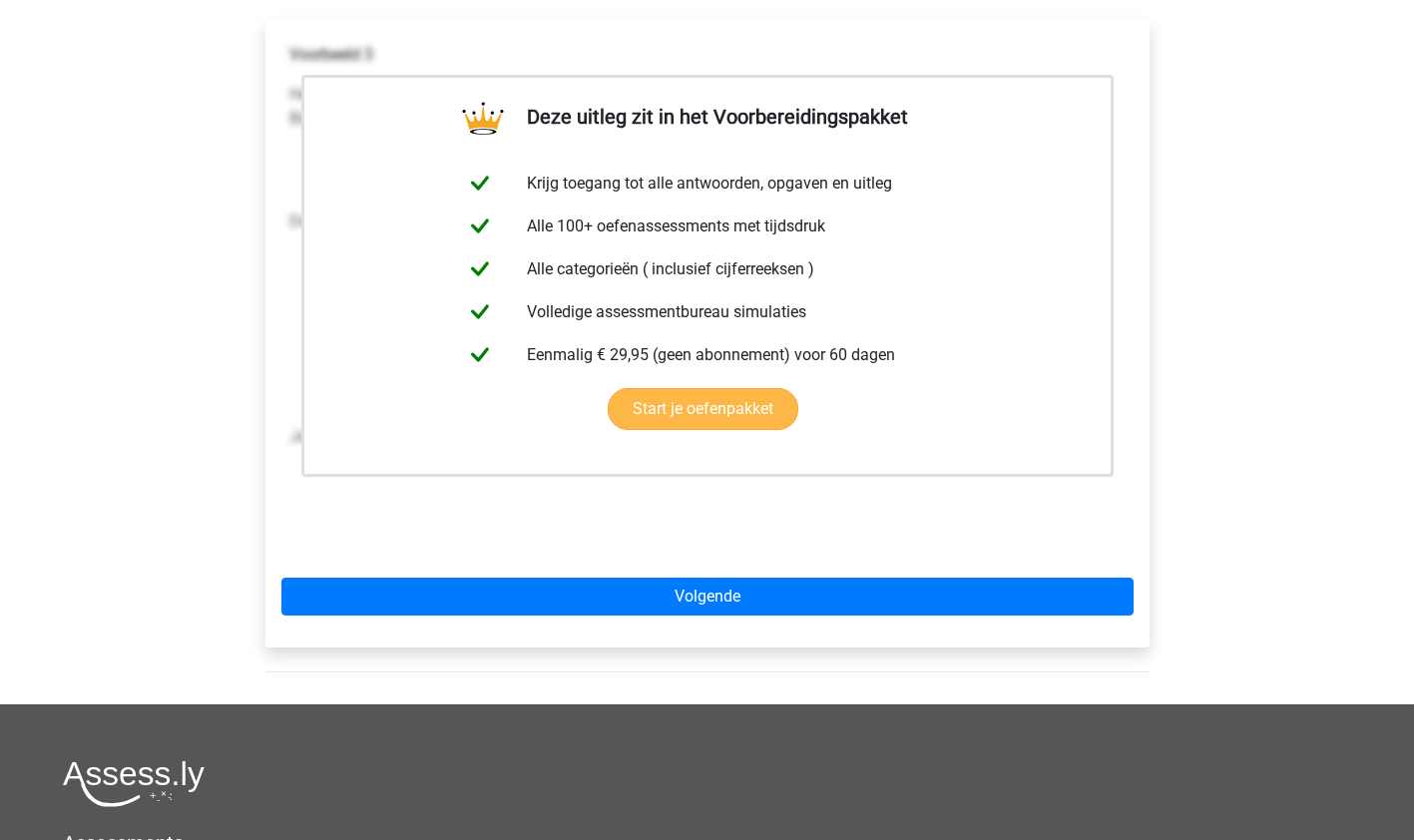 scroll, scrollTop: 326, scrollLeft: 0, axis: vertical 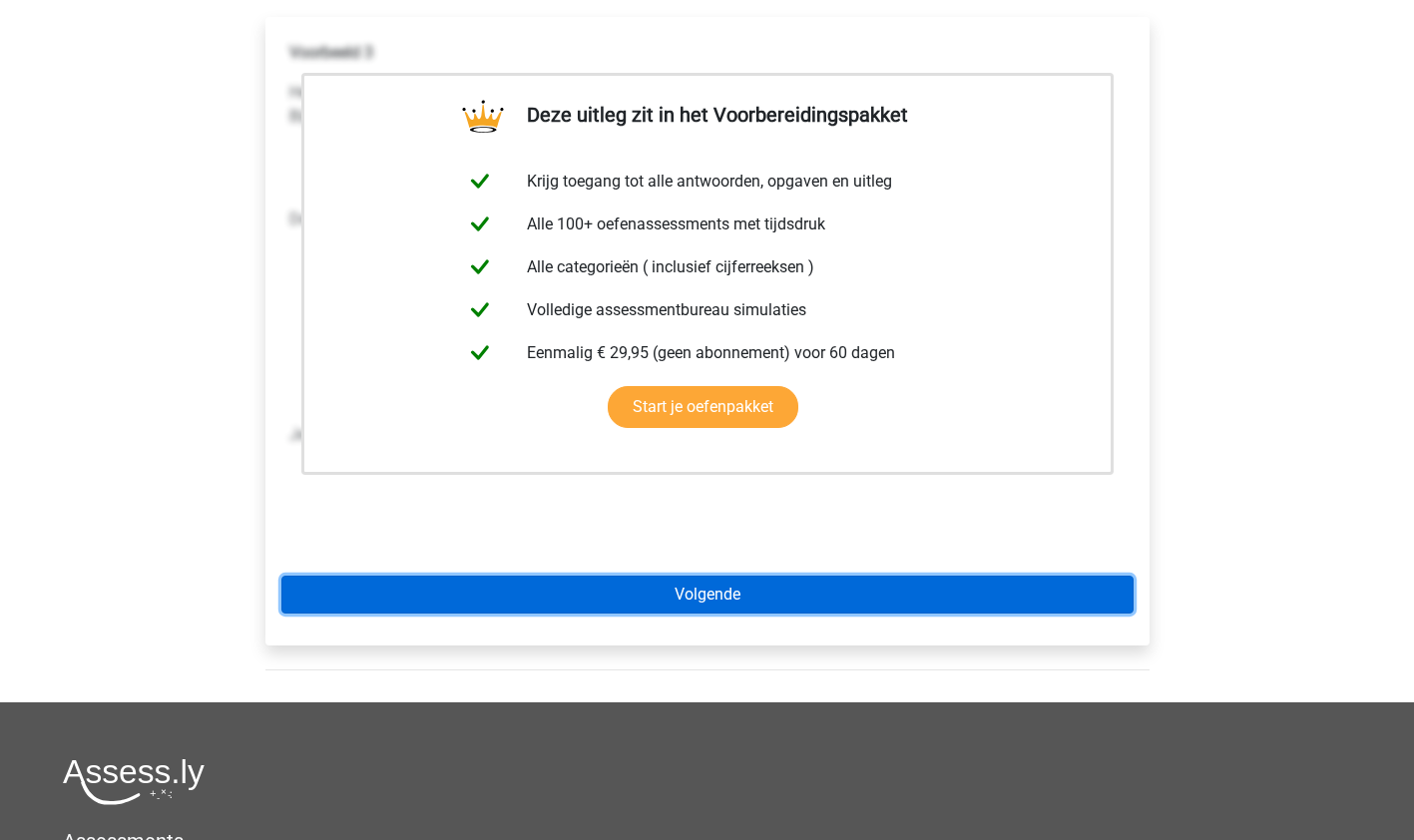 click on "Volgende" at bounding box center [707, 595] 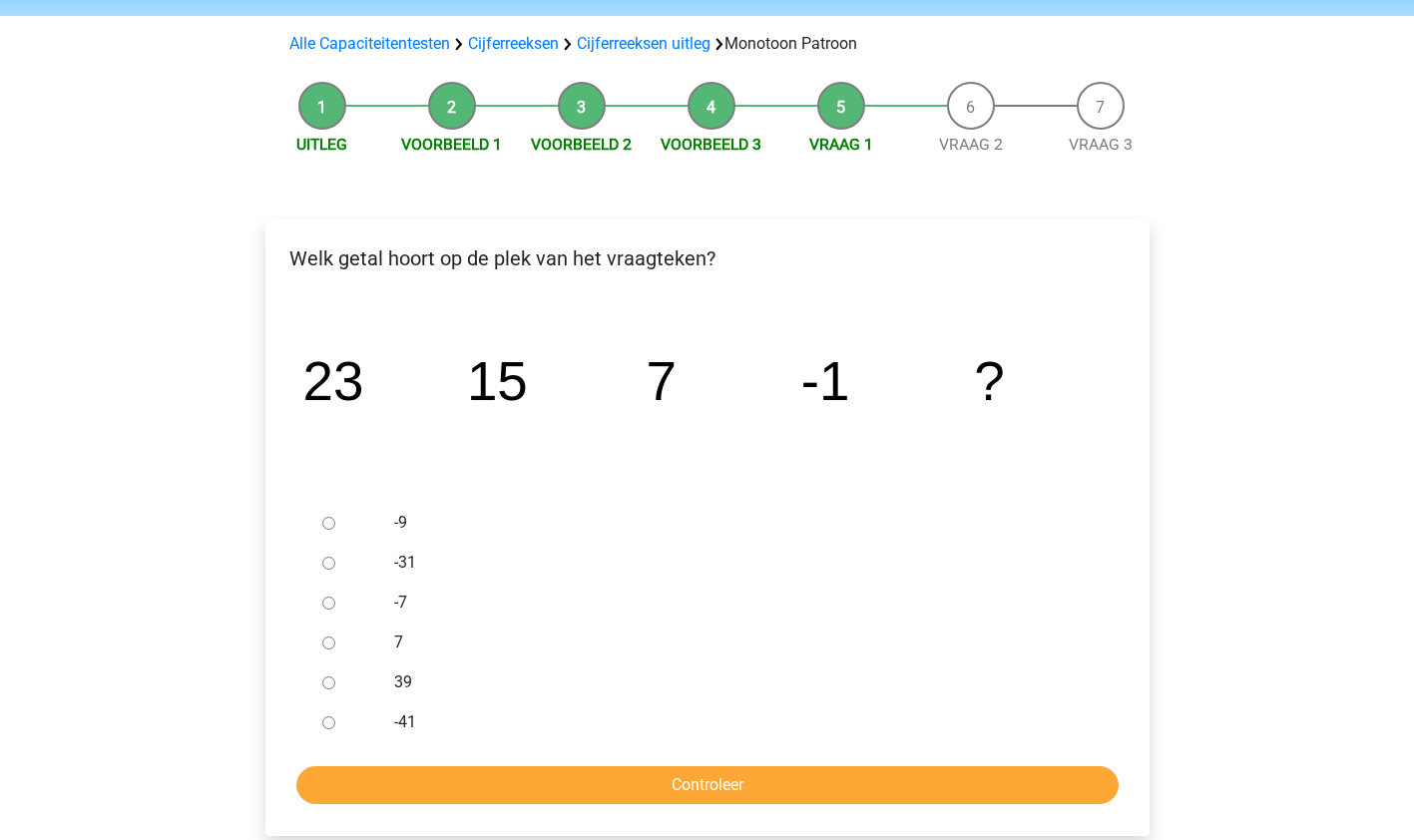 scroll, scrollTop: 121, scrollLeft: 0, axis: vertical 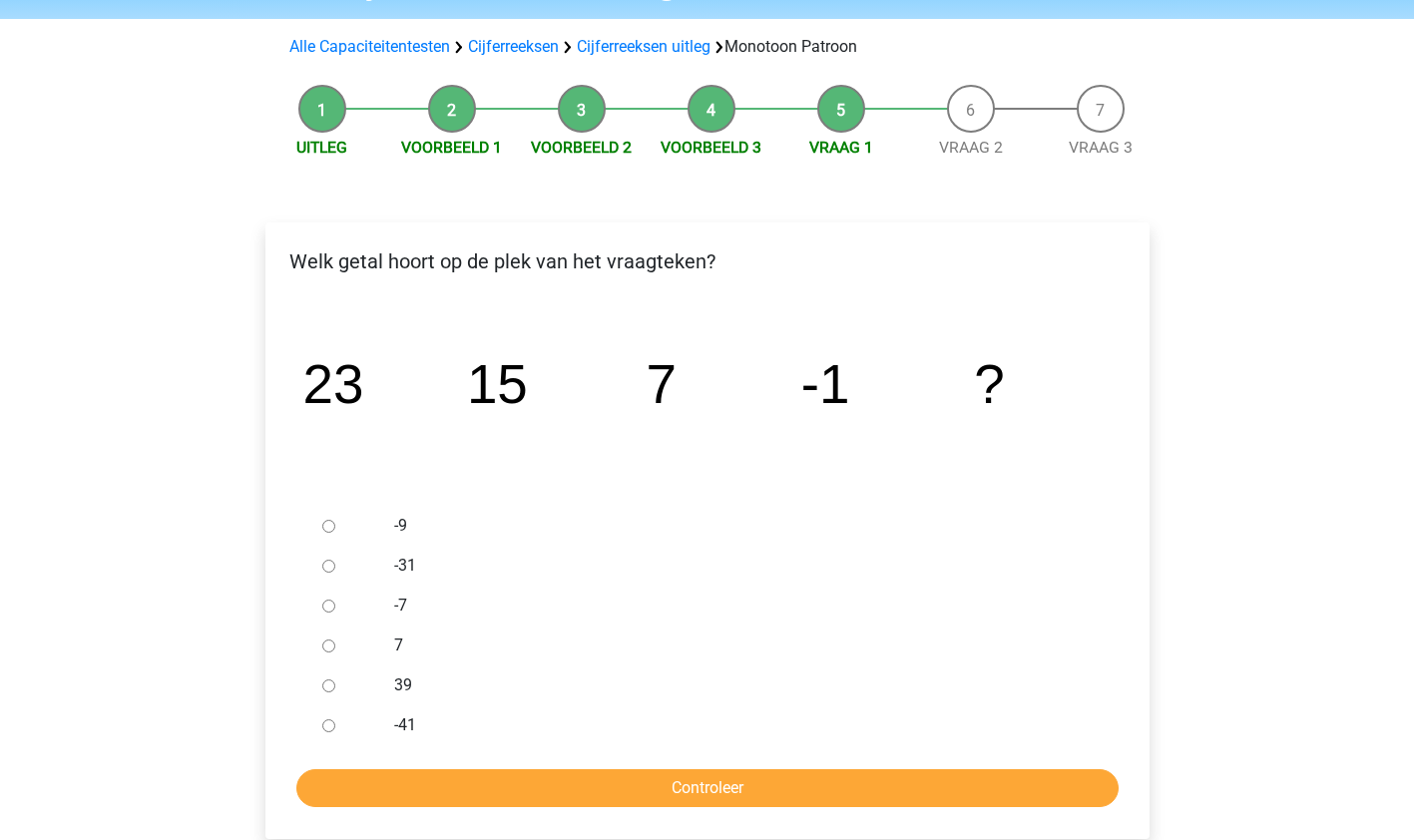click on "-9" at bounding box center [328, 526] 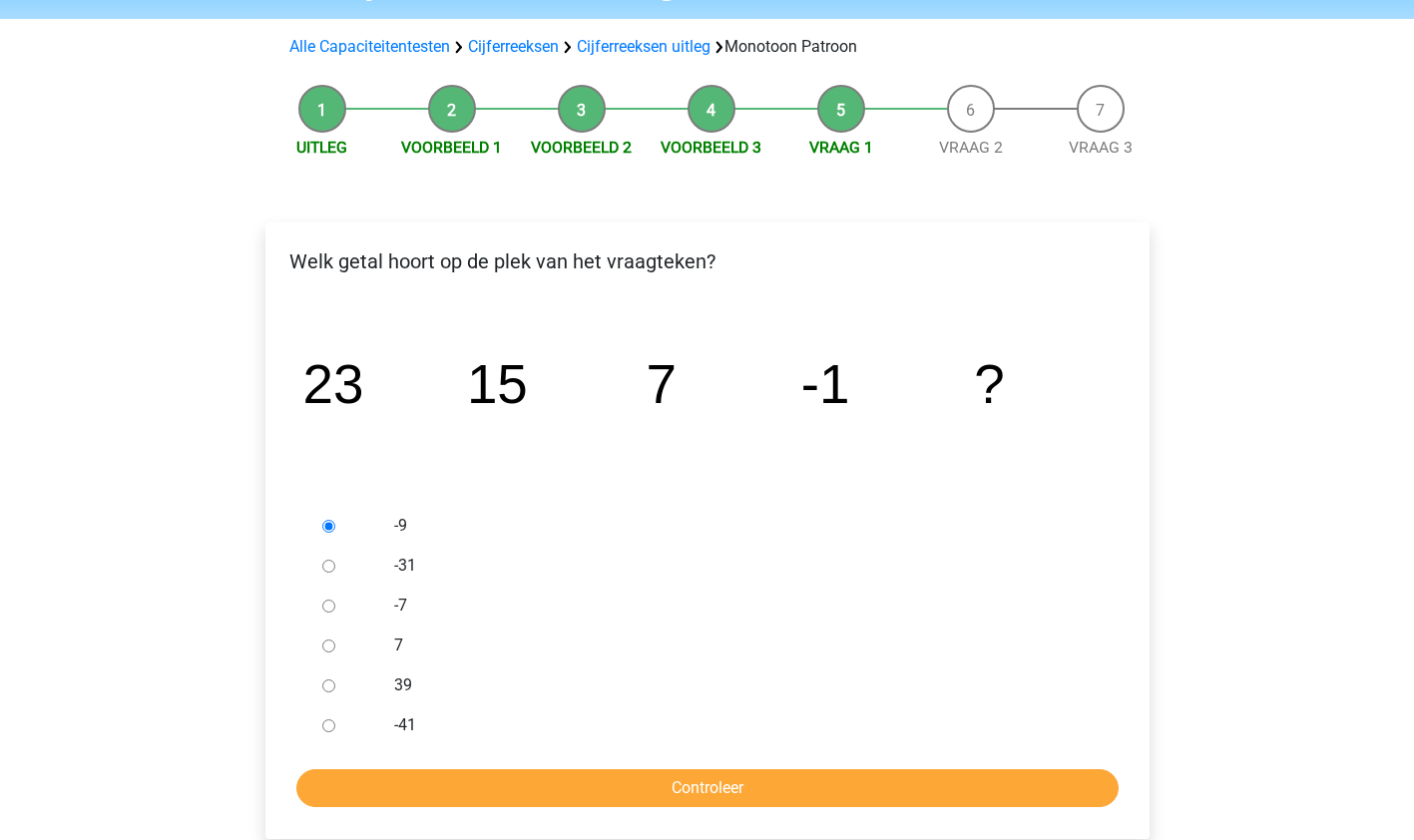 scroll, scrollTop: 201, scrollLeft: 0, axis: vertical 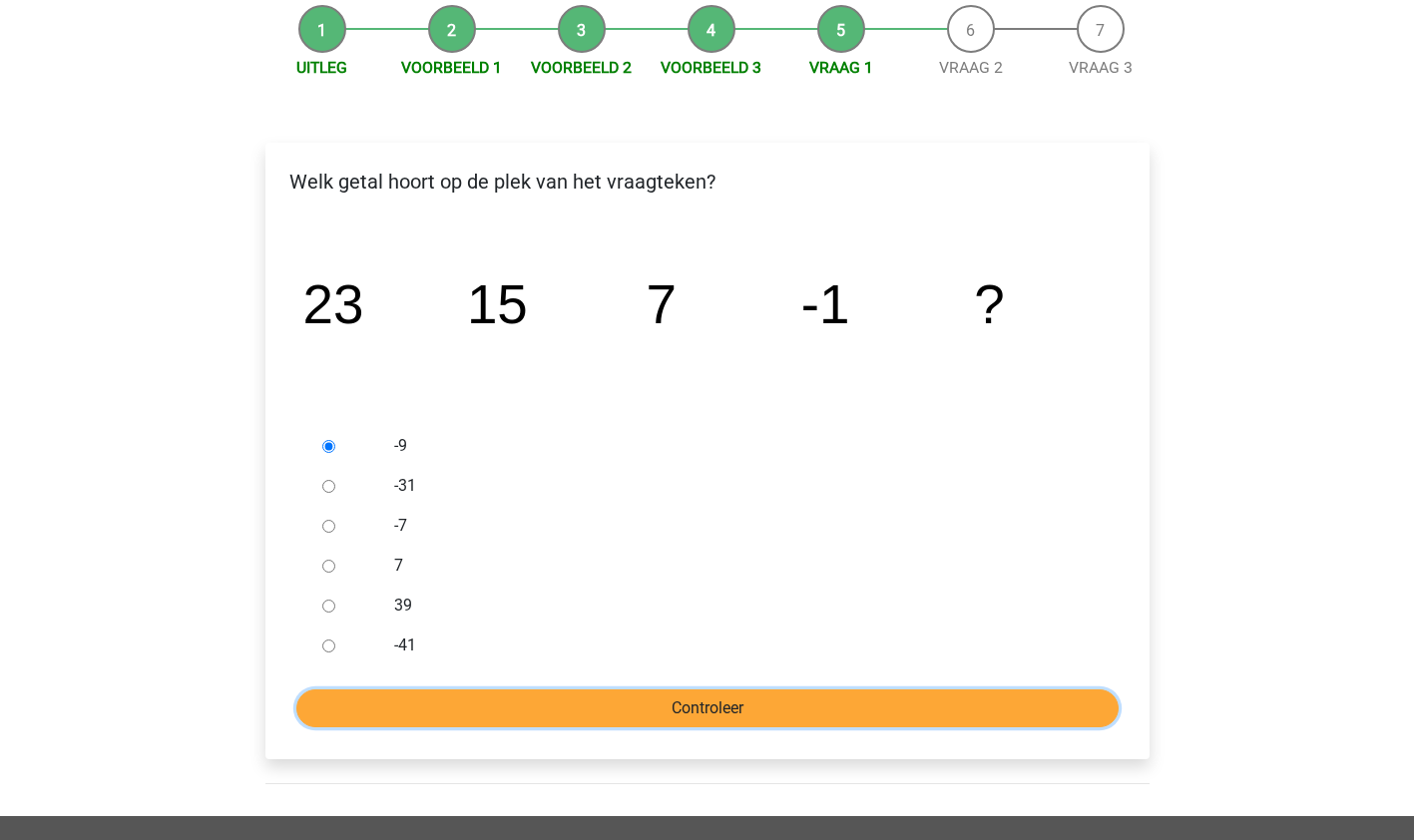 click on "Controleer" at bounding box center [707, 708] 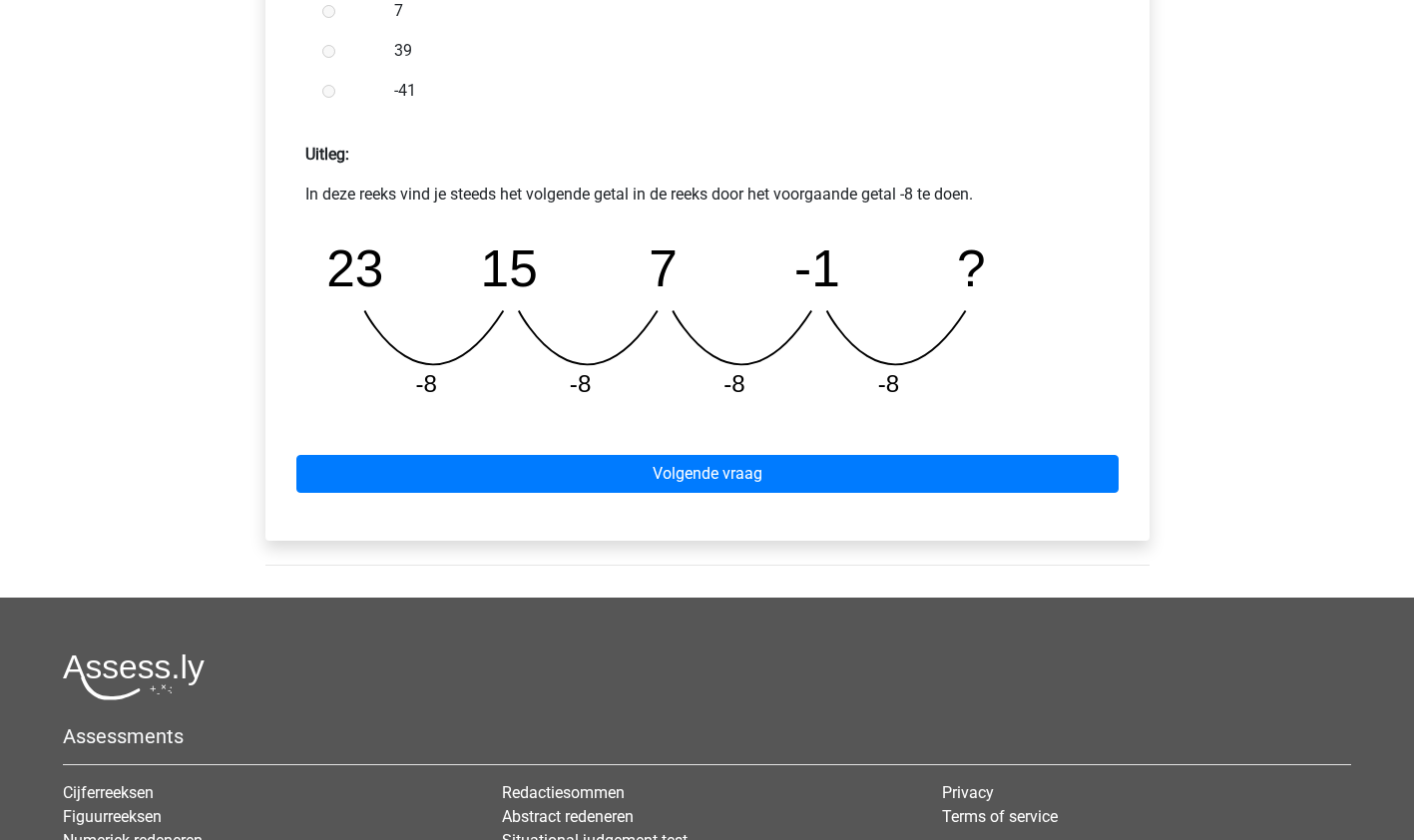 scroll, scrollTop: 788, scrollLeft: 0, axis: vertical 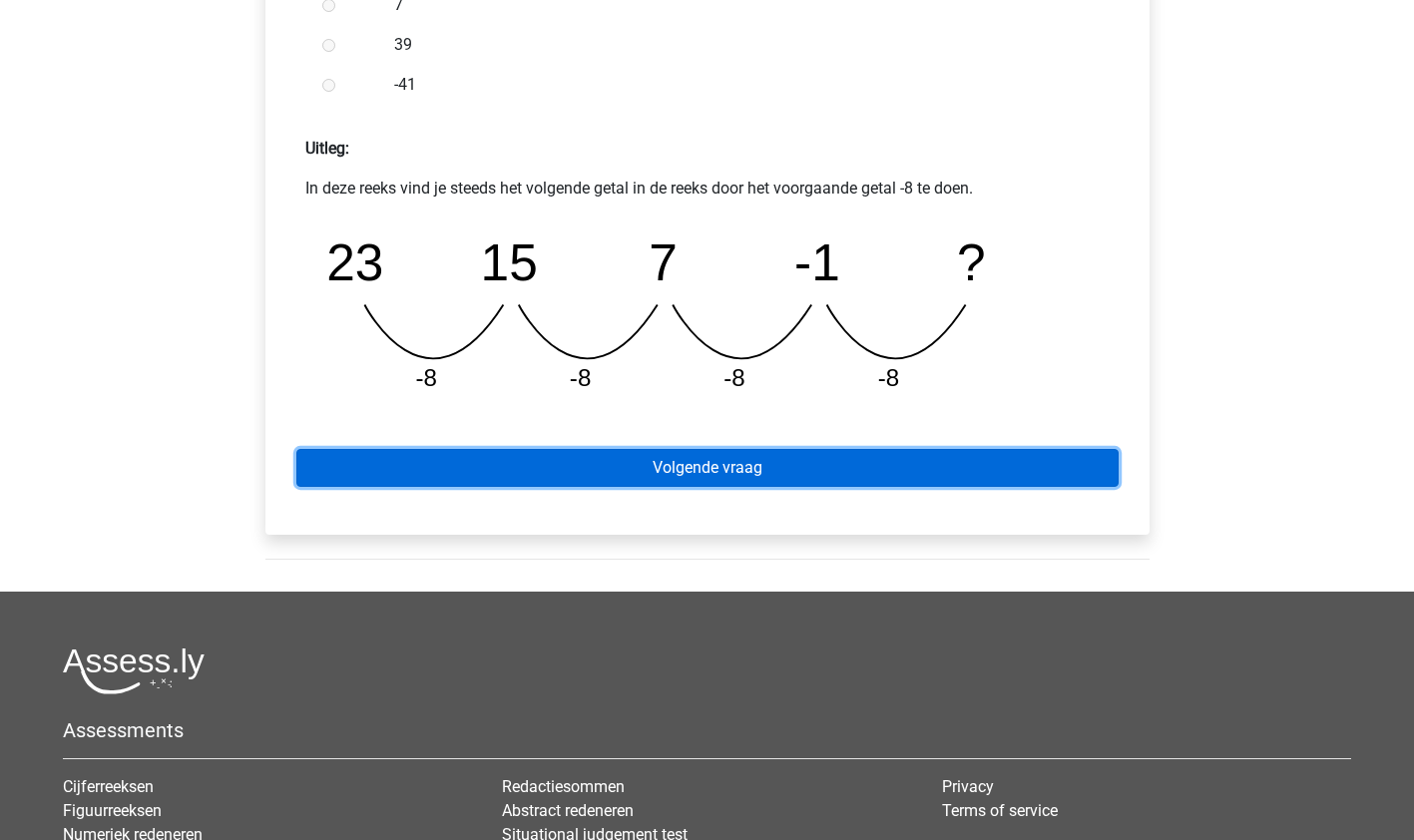 click on "Volgende vraag" at bounding box center (707, 468) 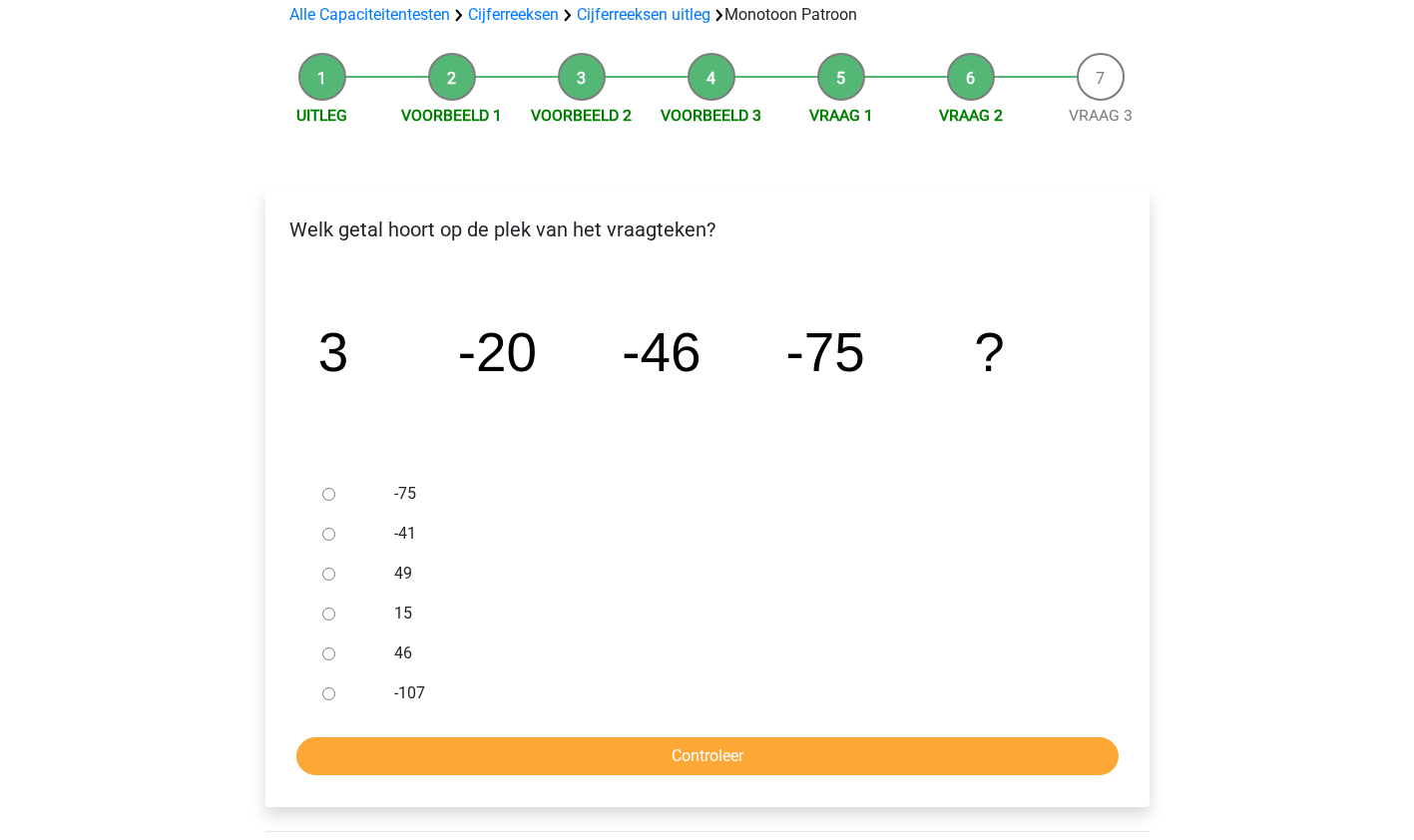 scroll, scrollTop: 154, scrollLeft: 0, axis: vertical 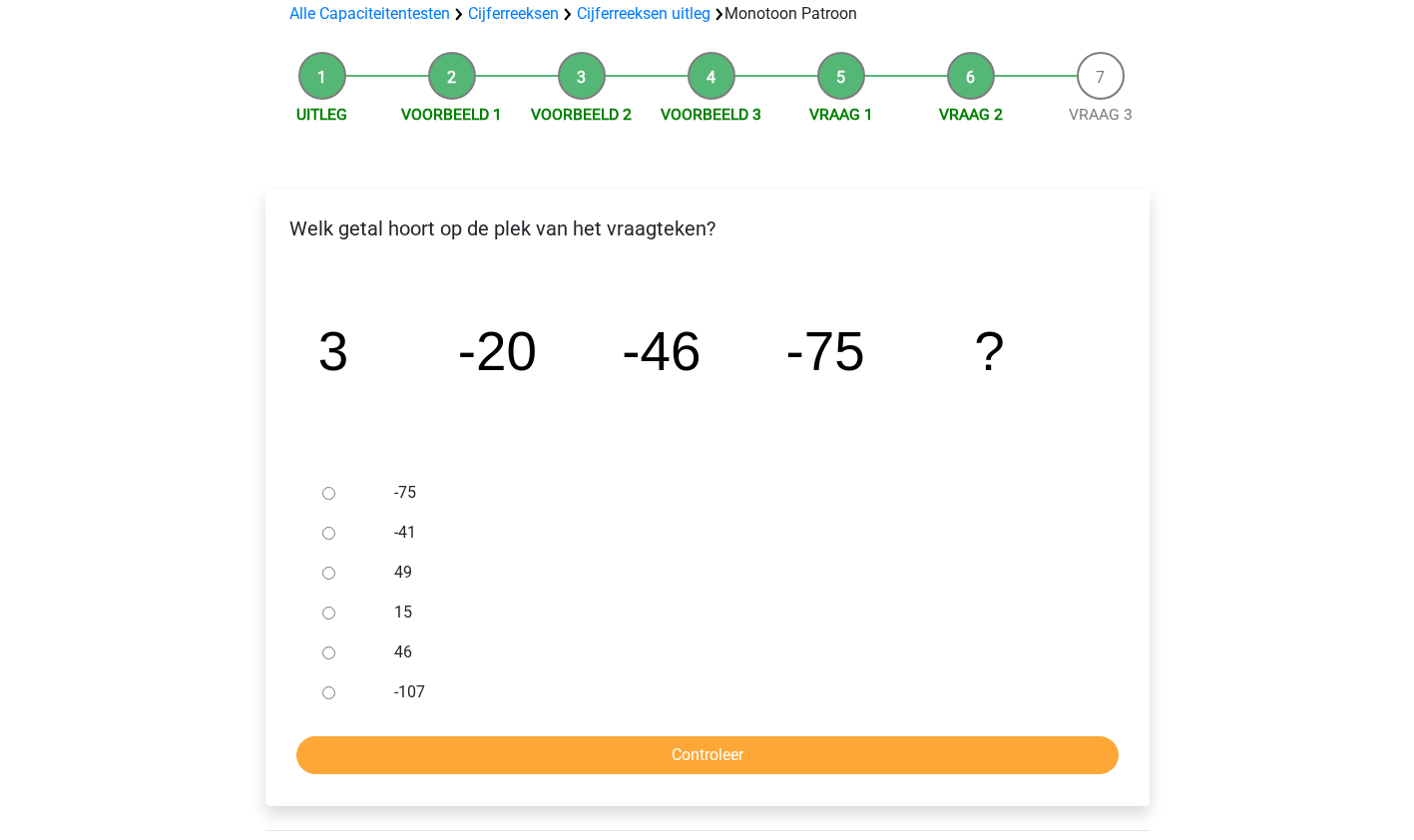 click on "-107" at bounding box center (328, 692) 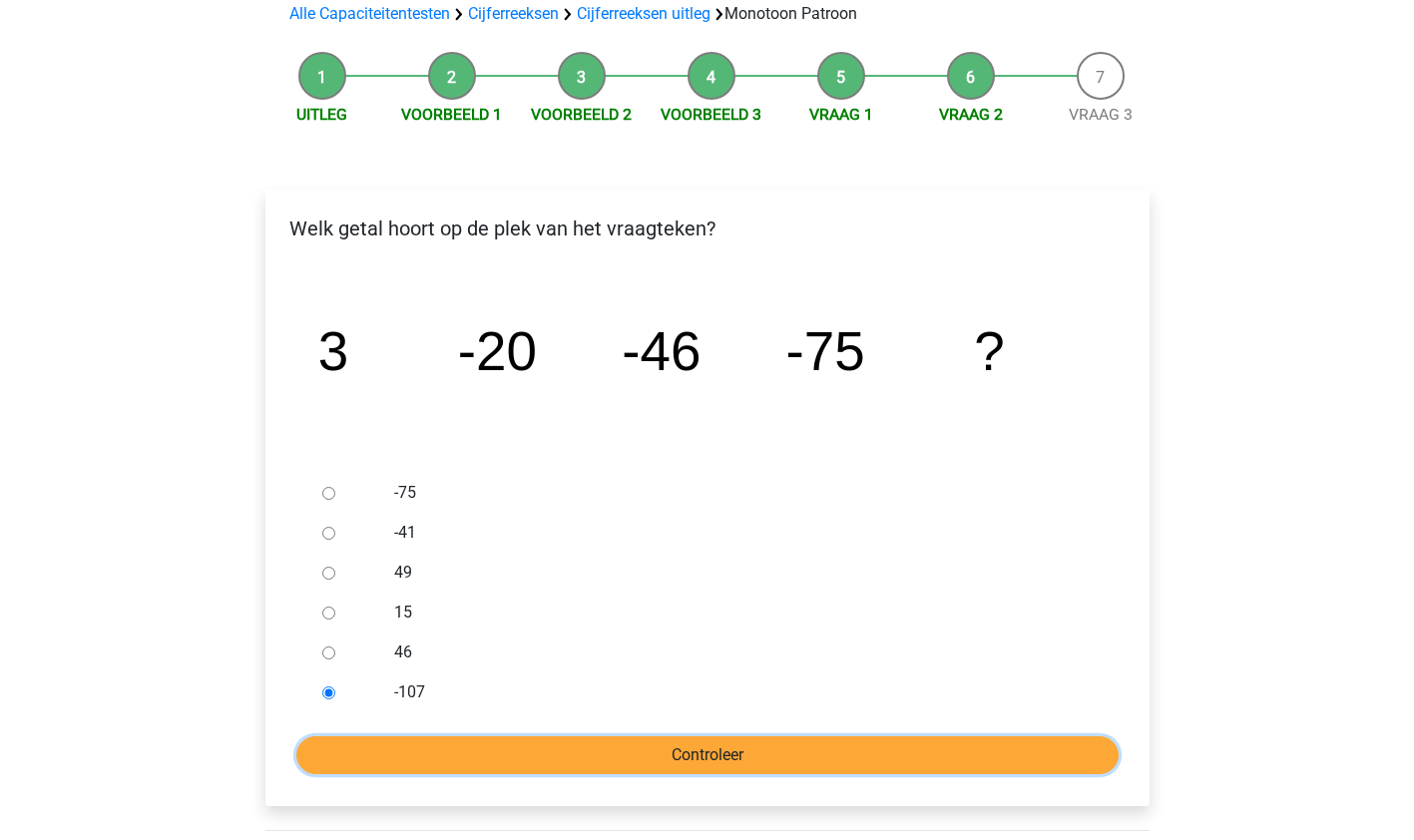 click on "Controleer" at bounding box center (707, 755) 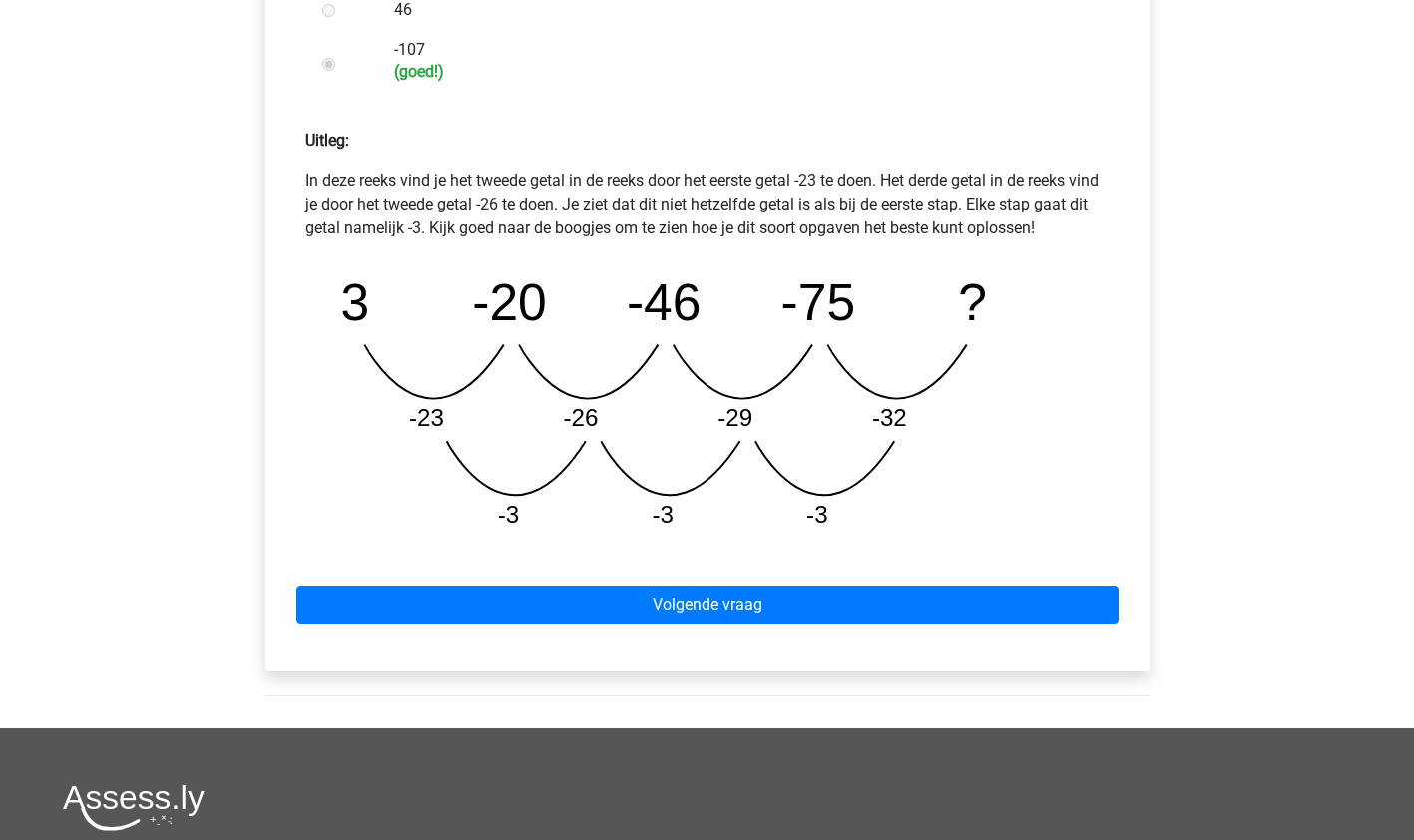 scroll, scrollTop: 797, scrollLeft: 0, axis: vertical 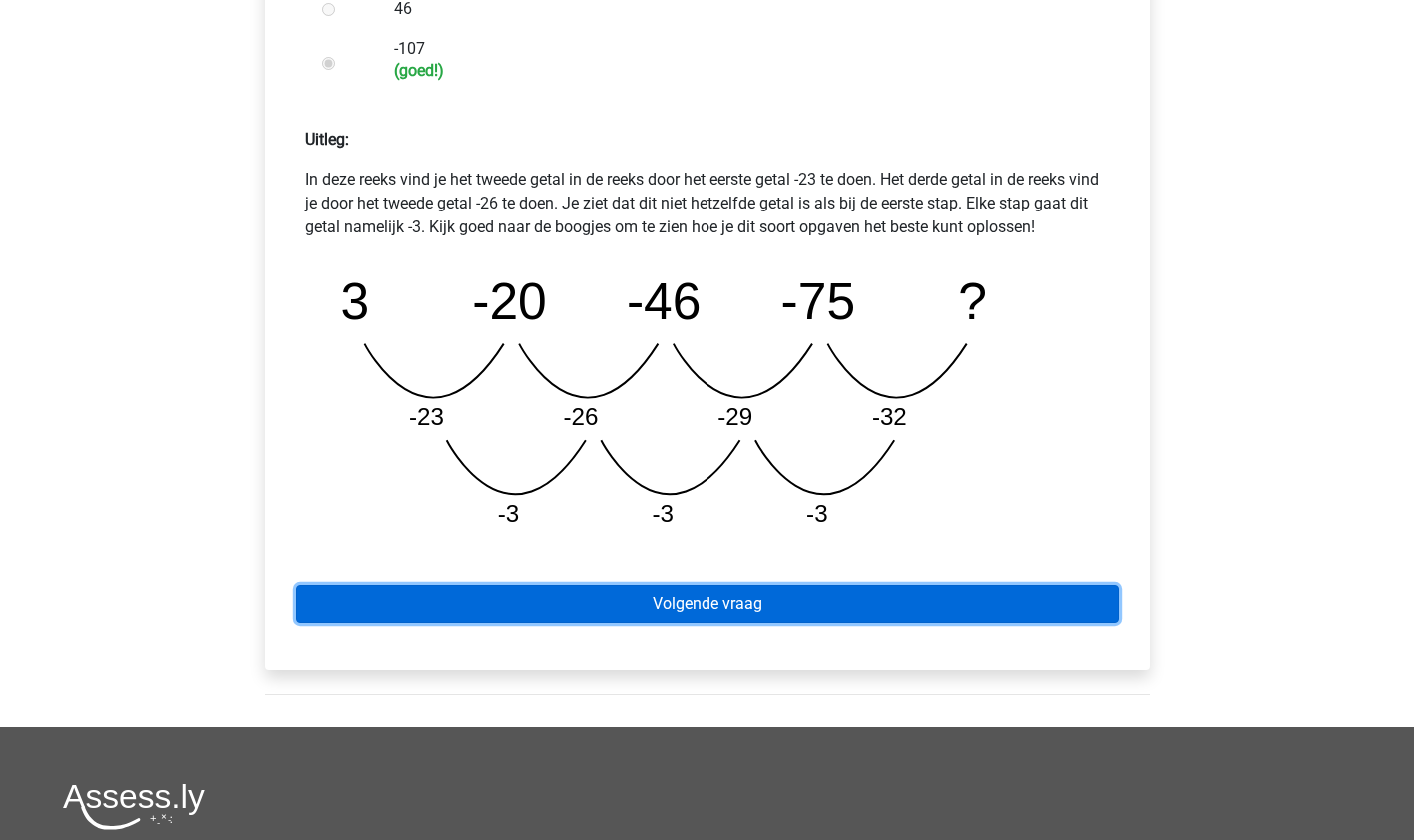 click on "Volgende vraag" at bounding box center (707, 604) 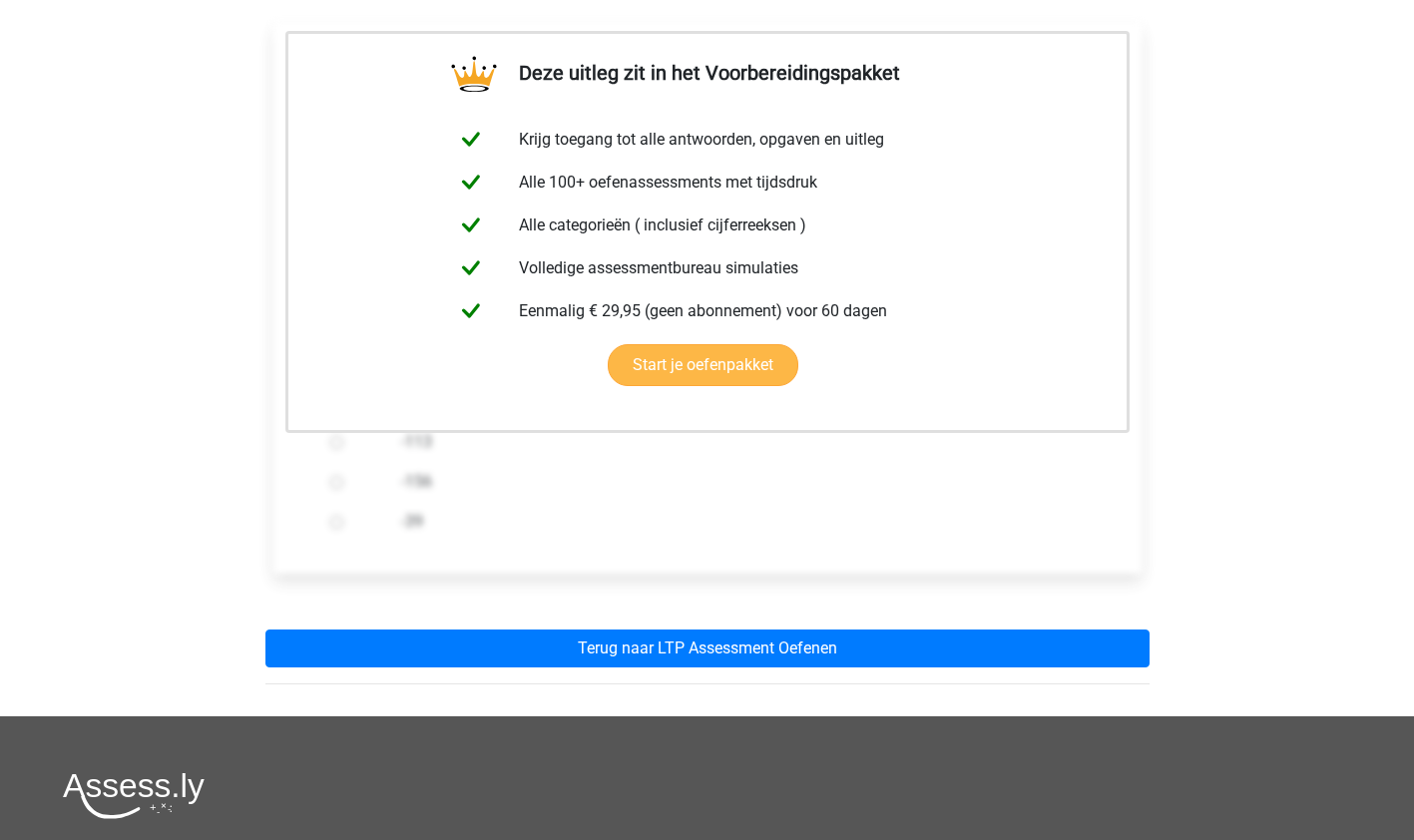 scroll, scrollTop: 330, scrollLeft: 0, axis: vertical 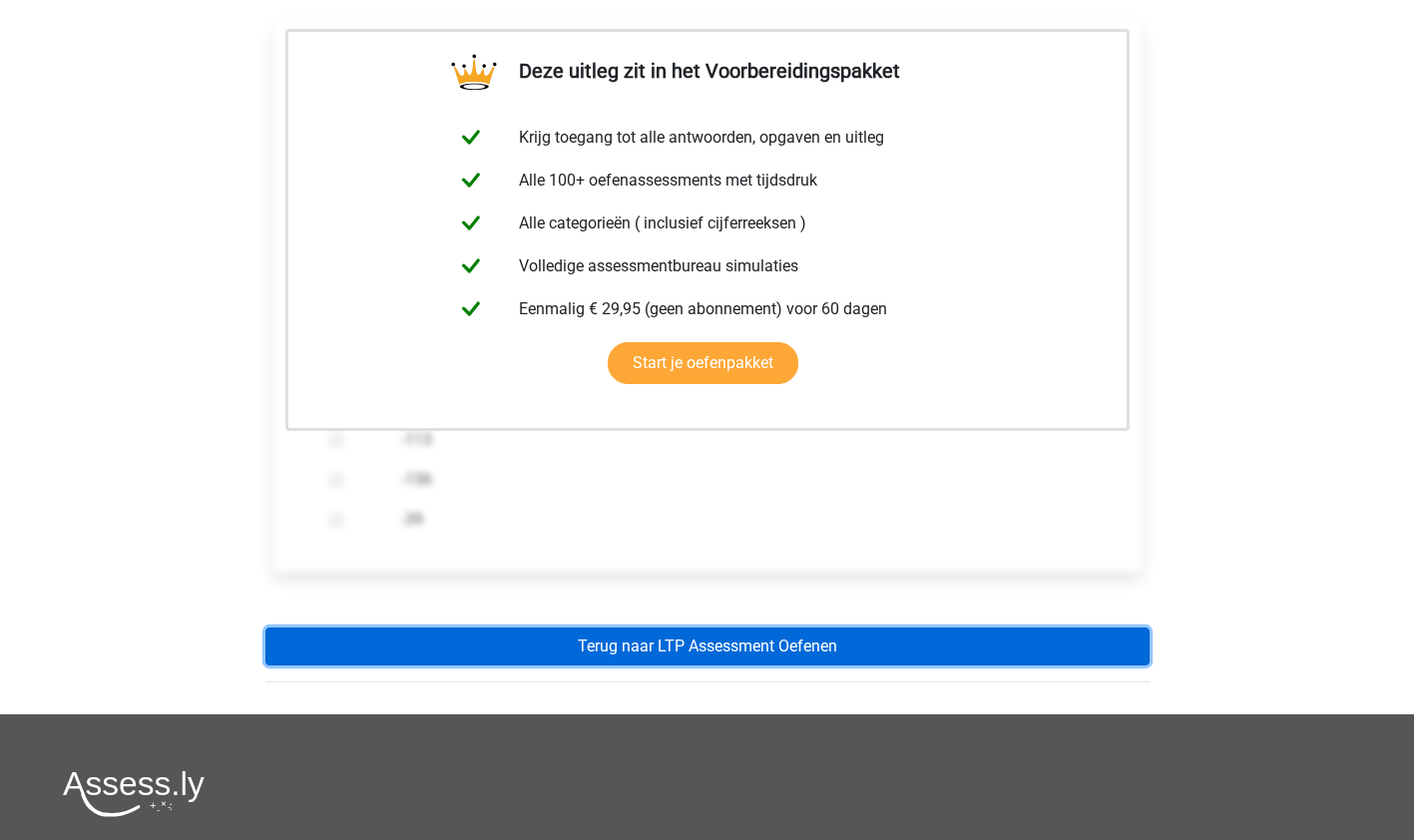 click on "Terug naar LTP Assessment Oefenen" at bounding box center (707, 646) 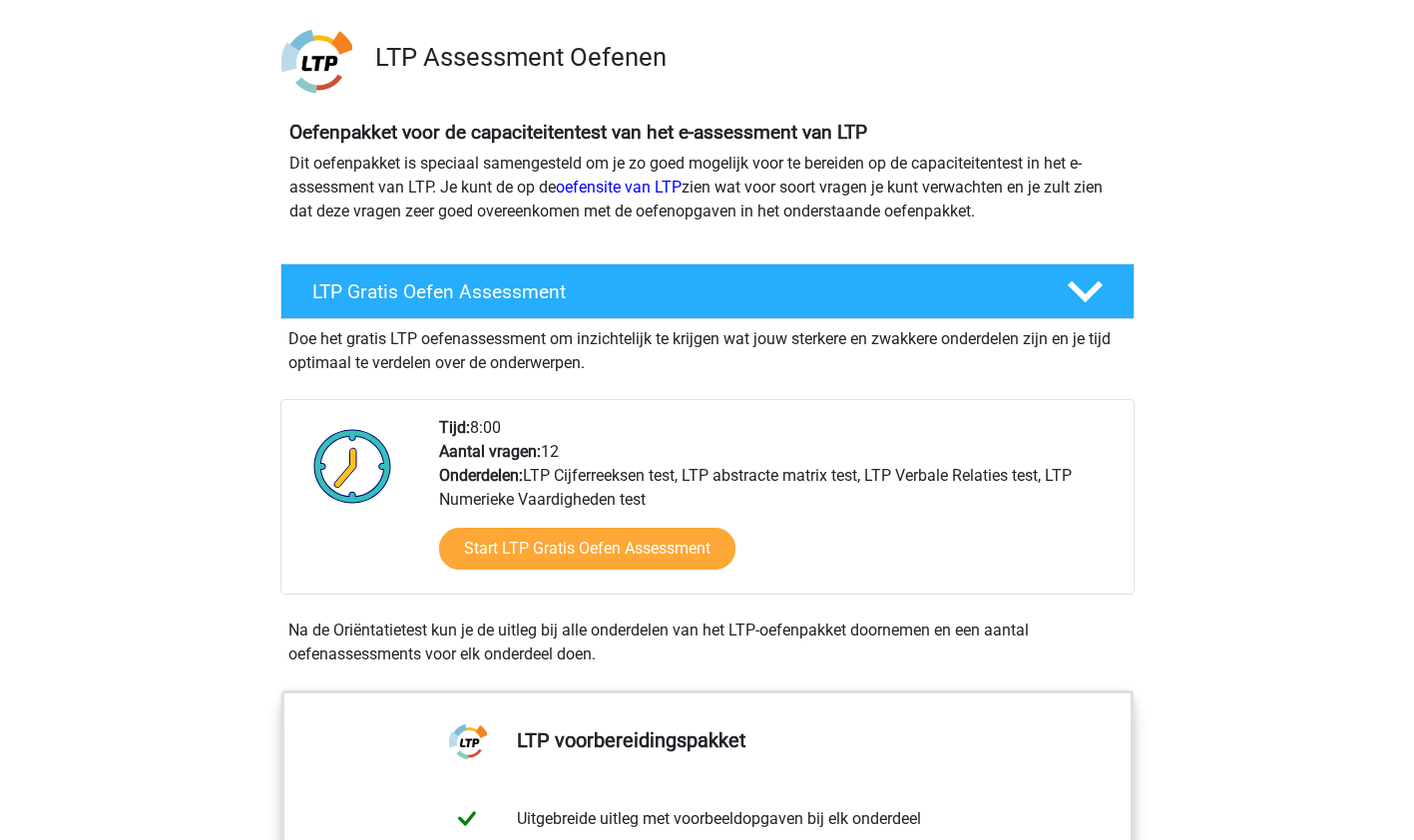 scroll, scrollTop: 135, scrollLeft: 0, axis: vertical 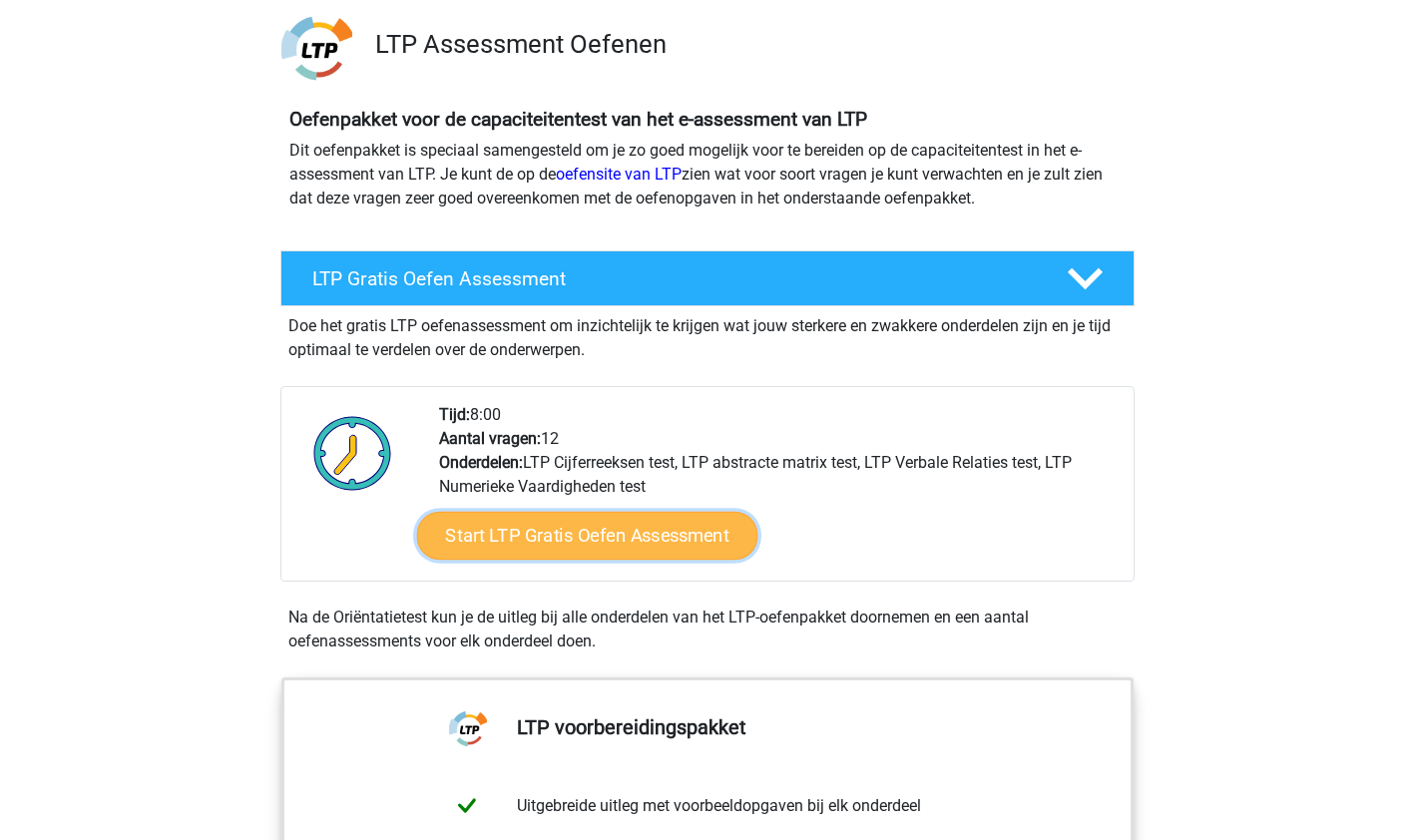 click on "Start LTP Gratis Oefen Assessment" at bounding box center (587, 536) 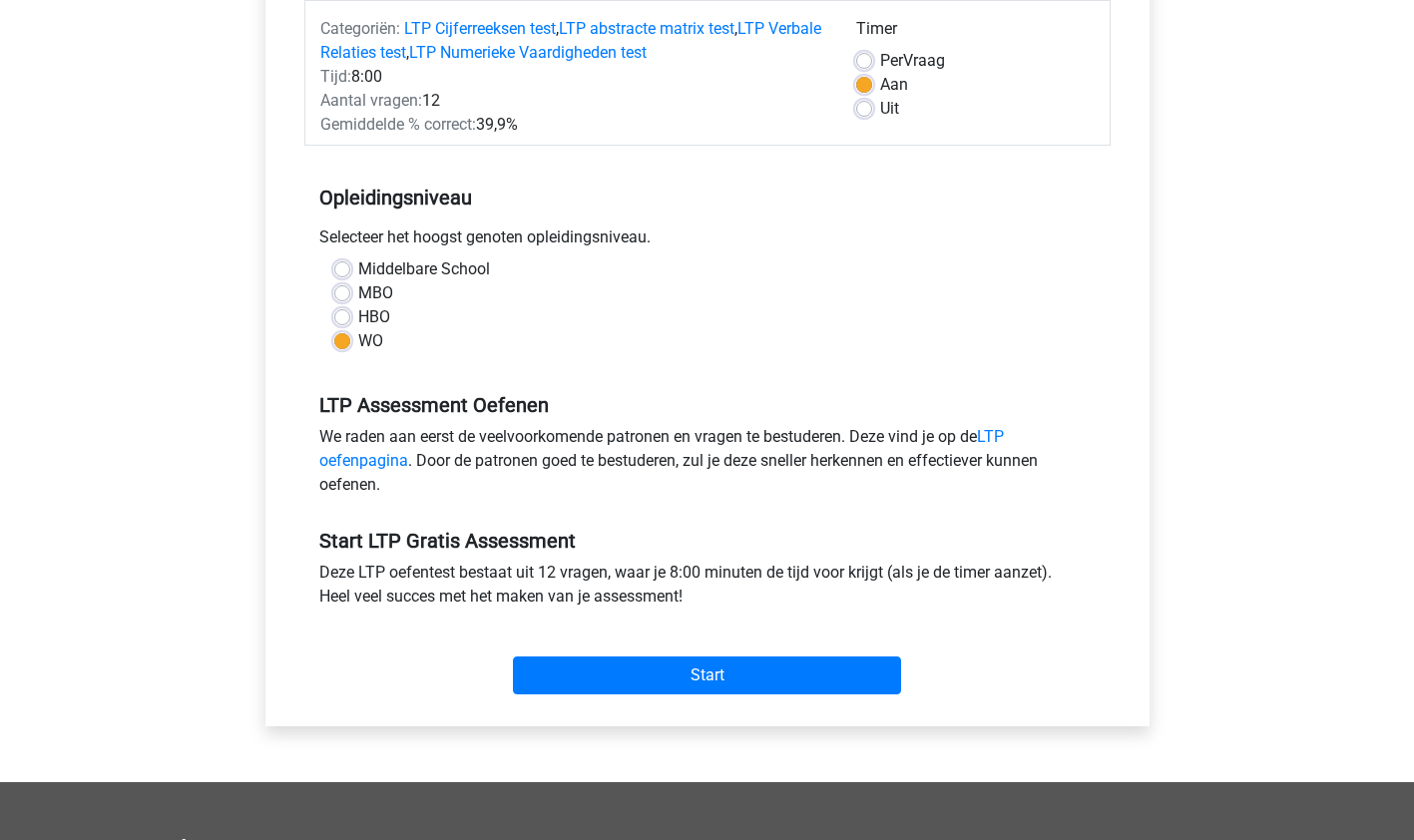 scroll, scrollTop: 261, scrollLeft: 0, axis: vertical 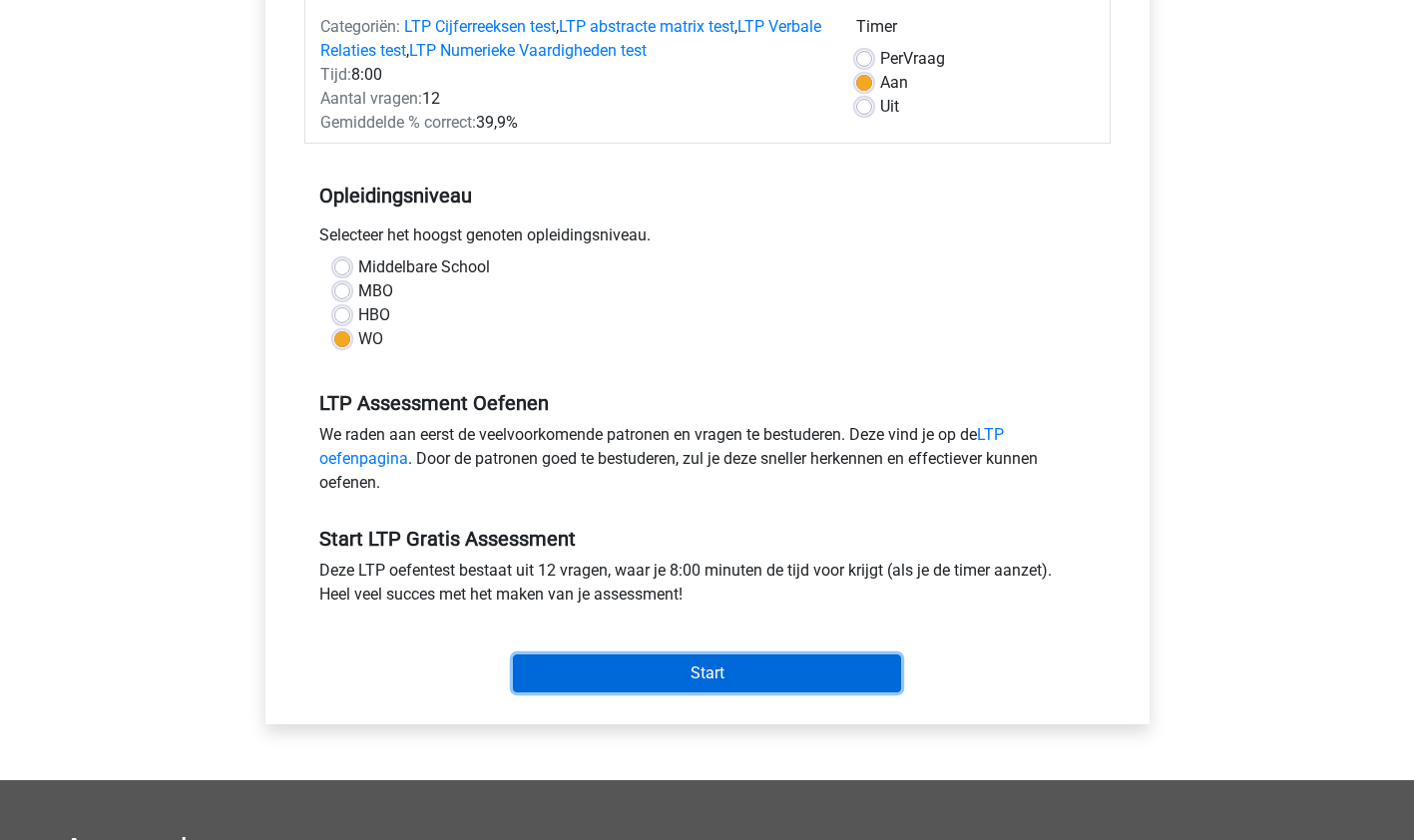 click on "Start" at bounding box center [707, 673] 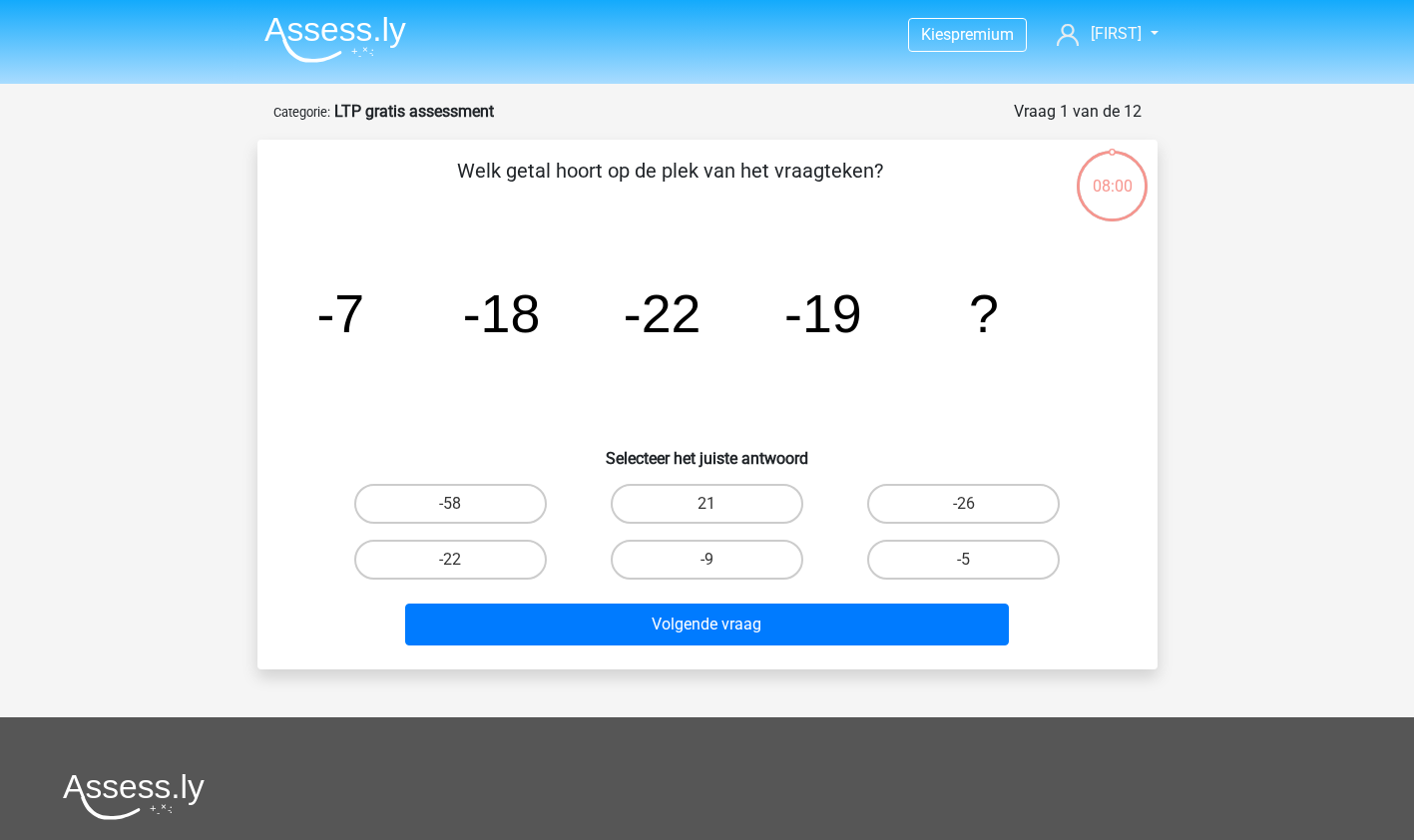 scroll, scrollTop: 0, scrollLeft: 0, axis: both 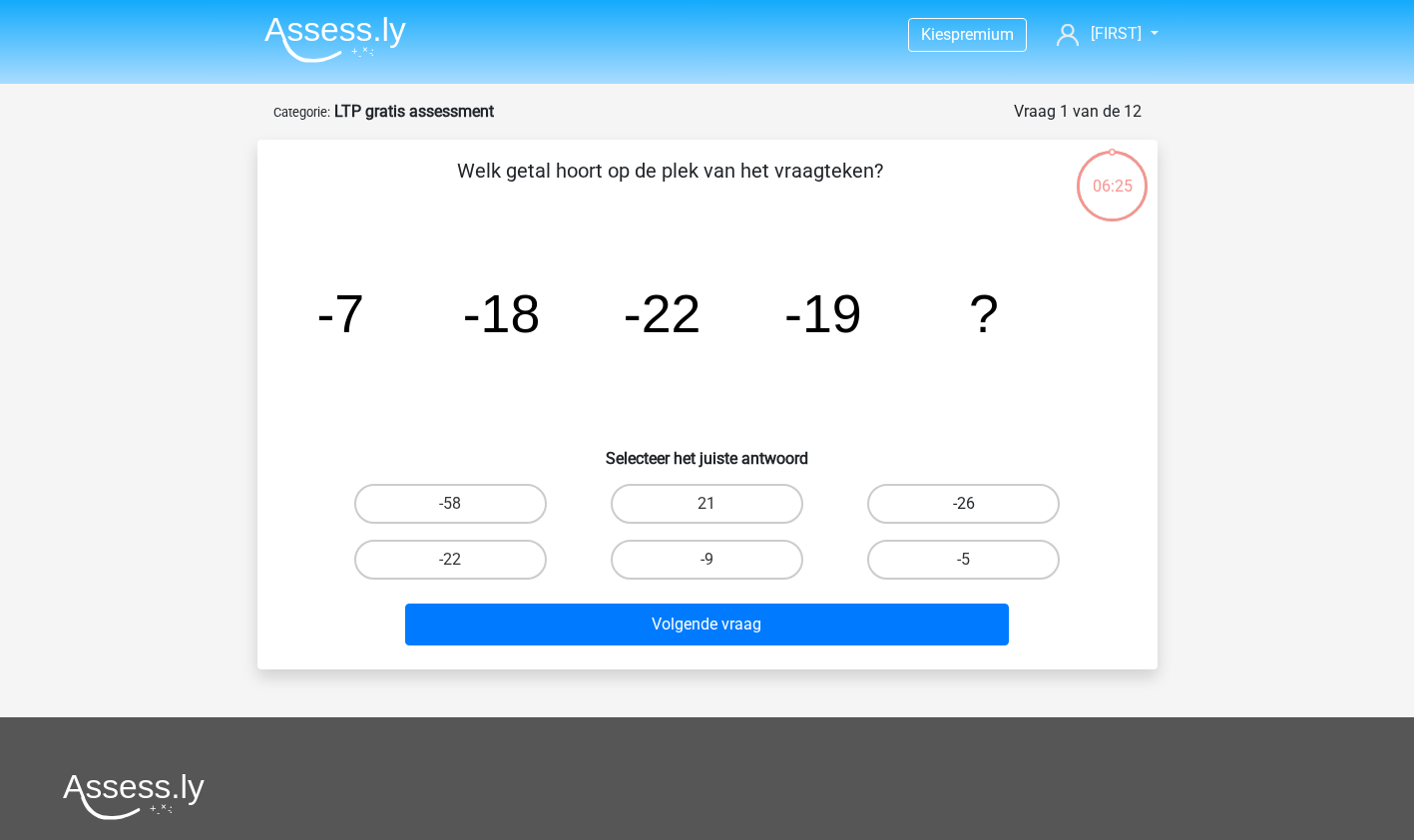 click on "-26" at bounding box center (963, 504) 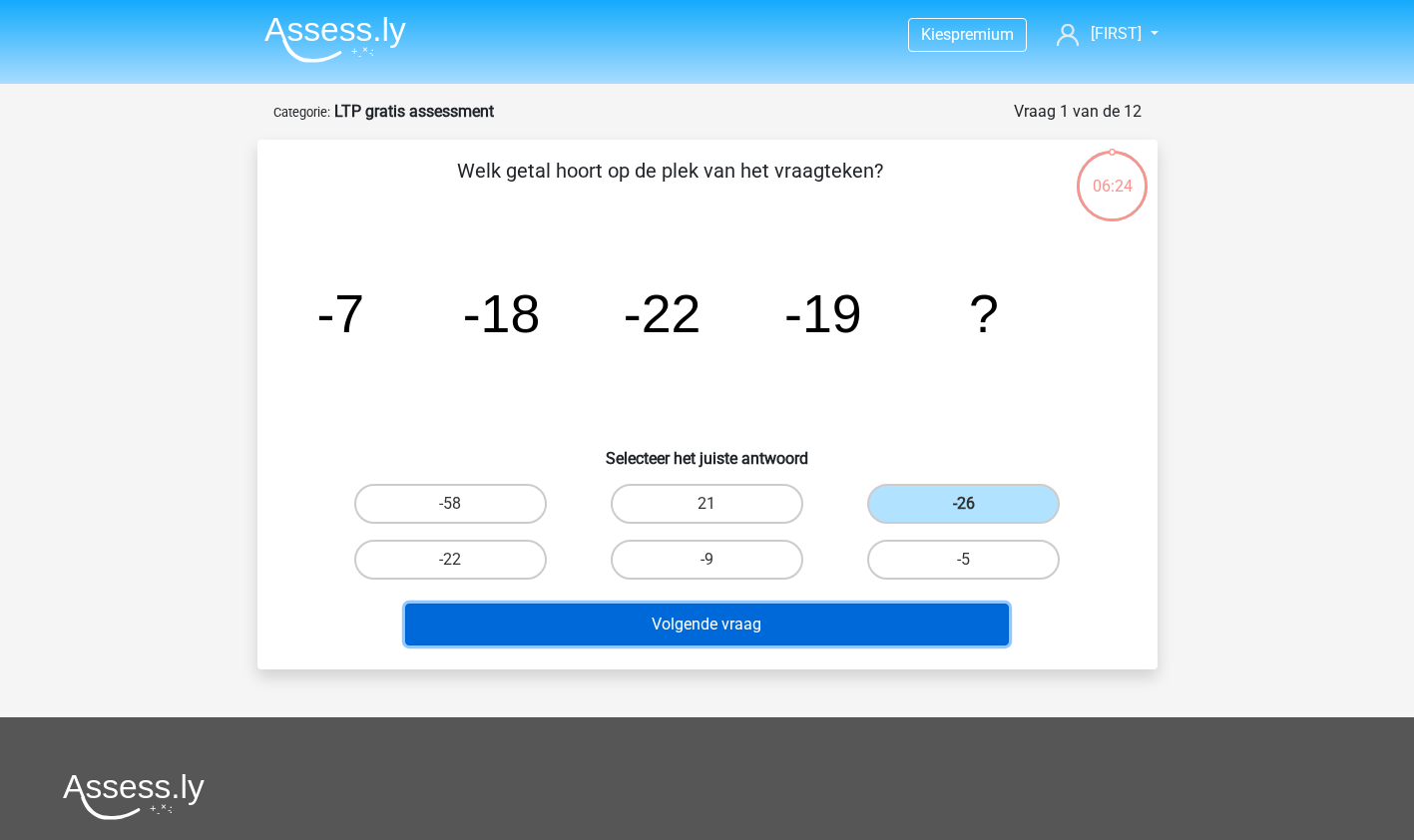 click on "Volgende vraag" at bounding box center [707, 625] 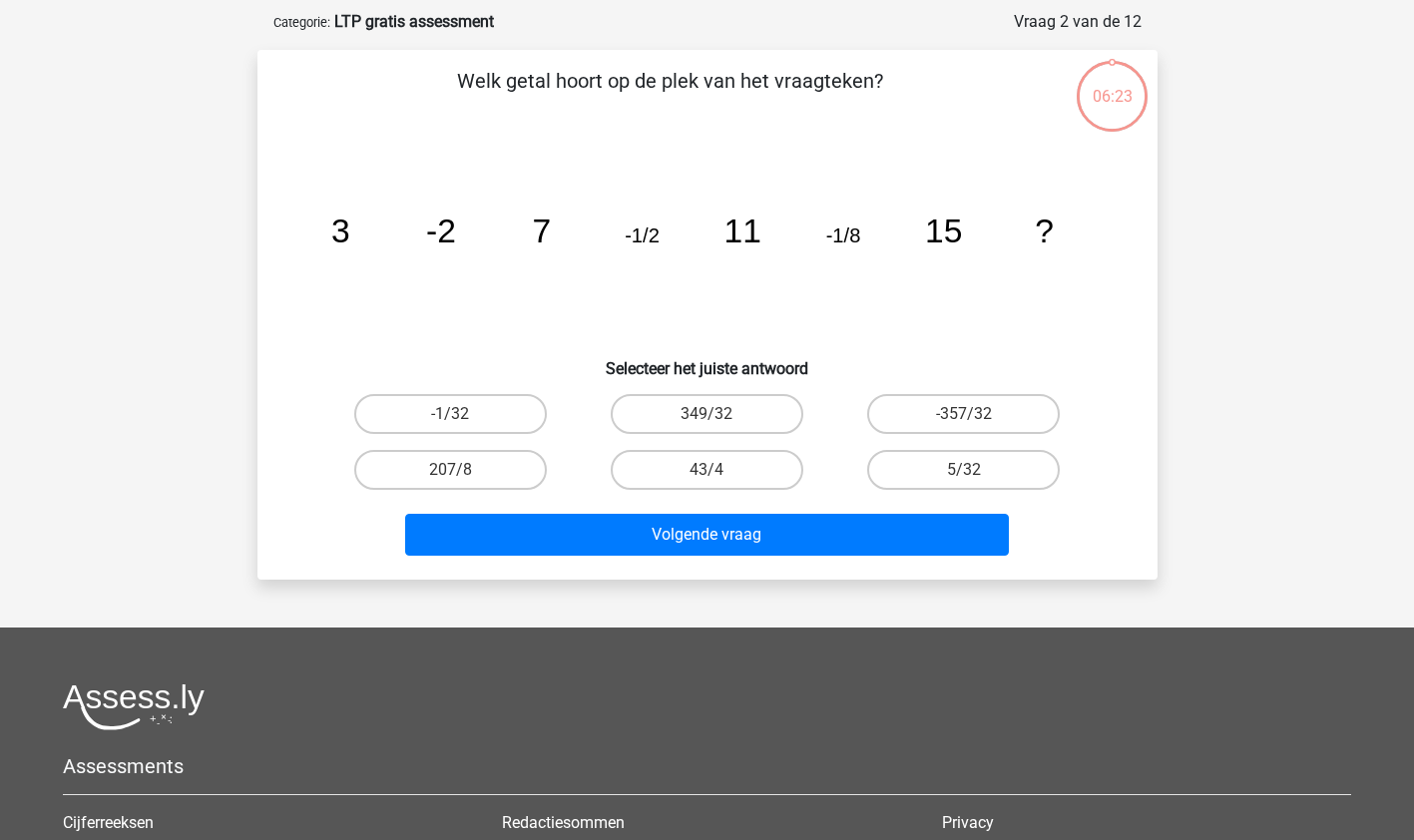 scroll, scrollTop: 100, scrollLeft: 0, axis: vertical 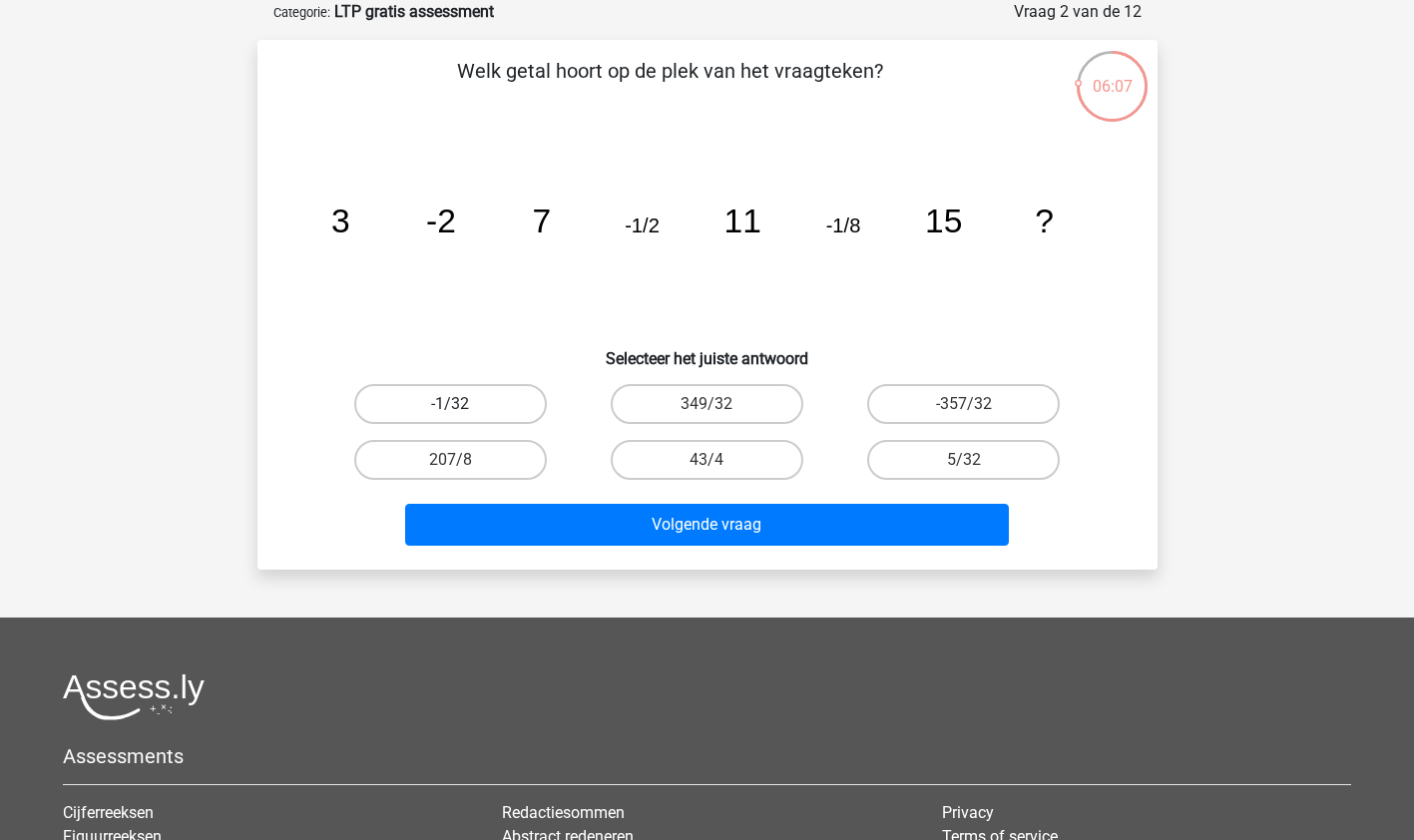click on "-1/32" at bounding box center (450, 404) 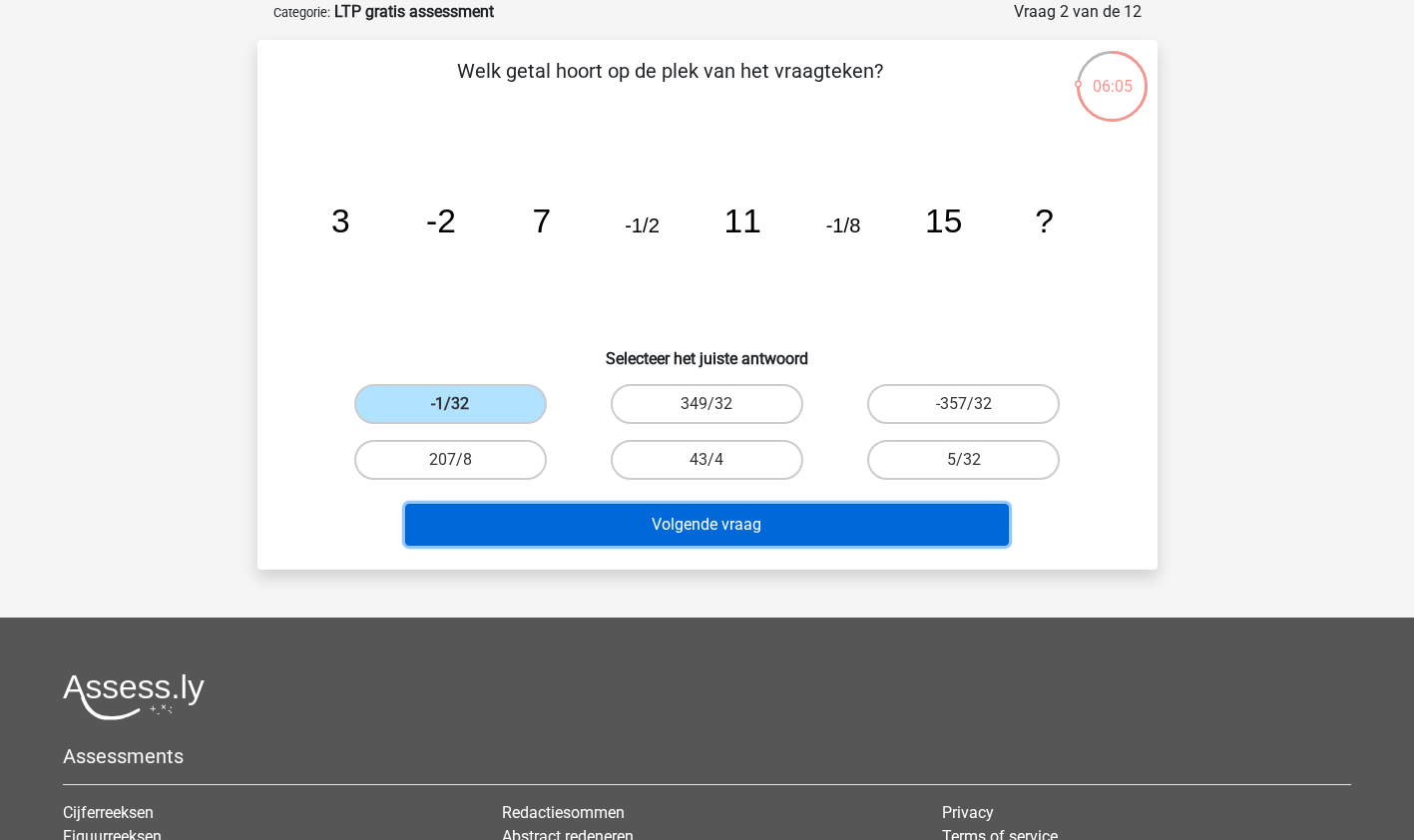 click on "Volgende vraag" at bounding box center [707, 525] 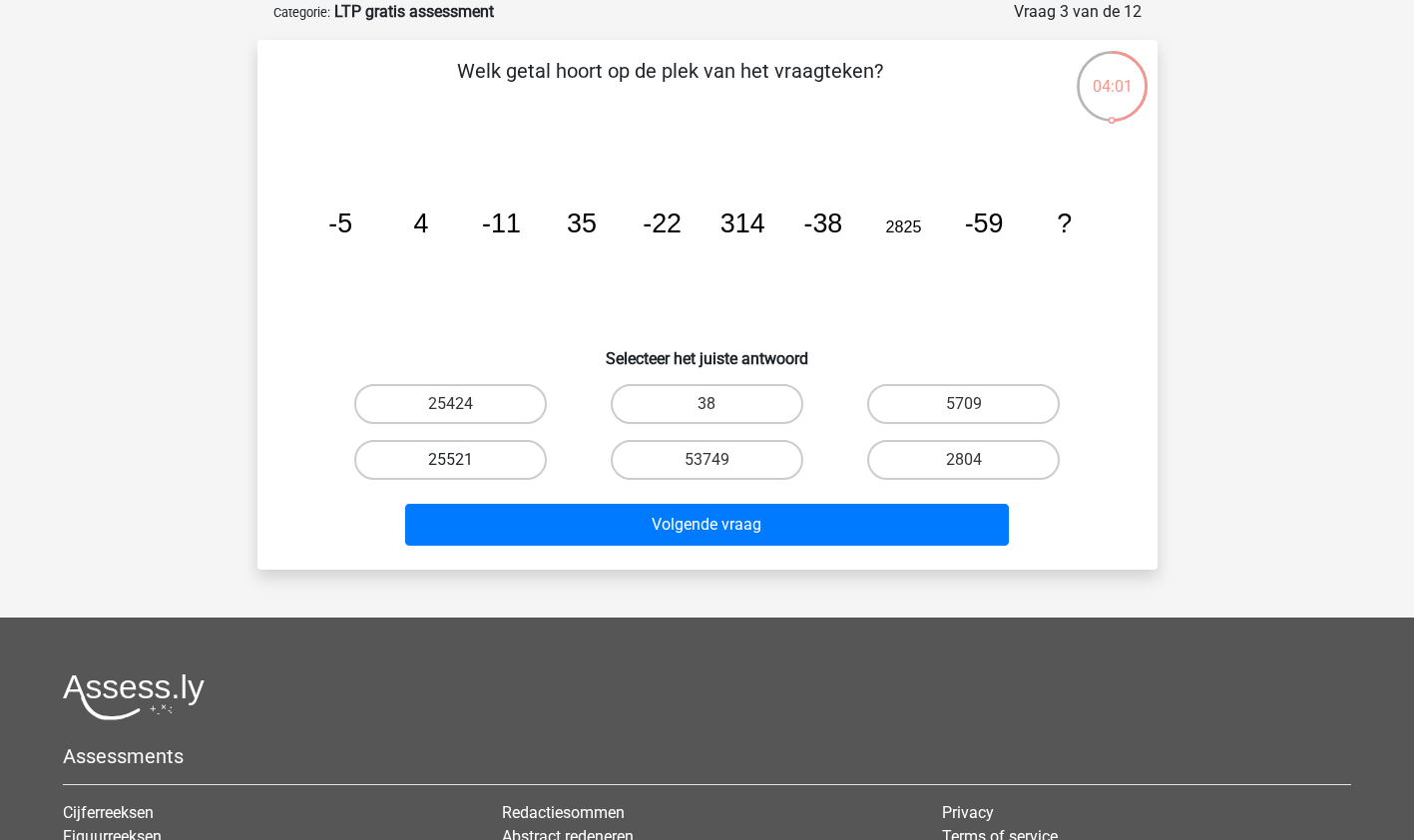 click on "25521" at bounding box center (450, 460) 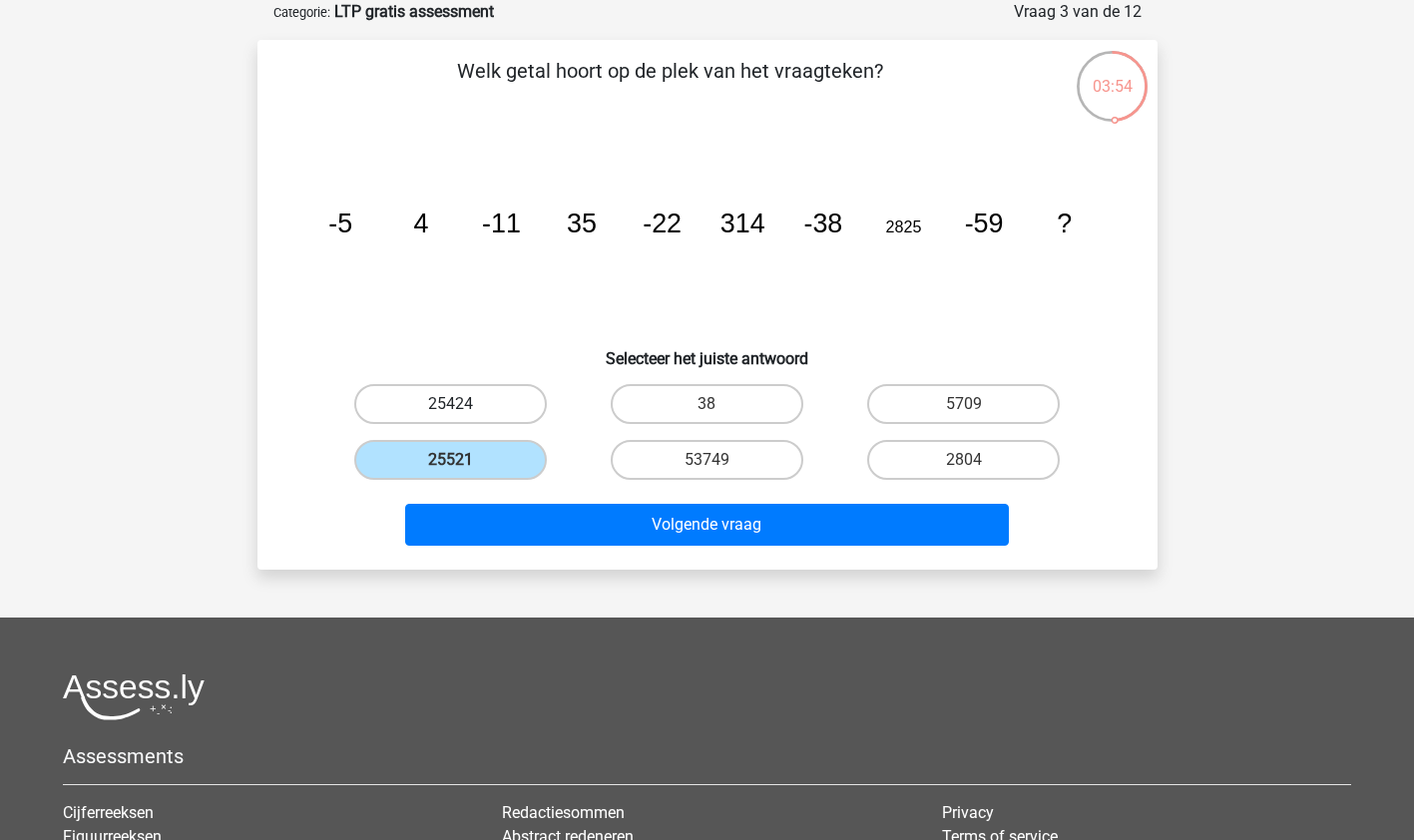 click on "25424" at bounding box center (450, 404) 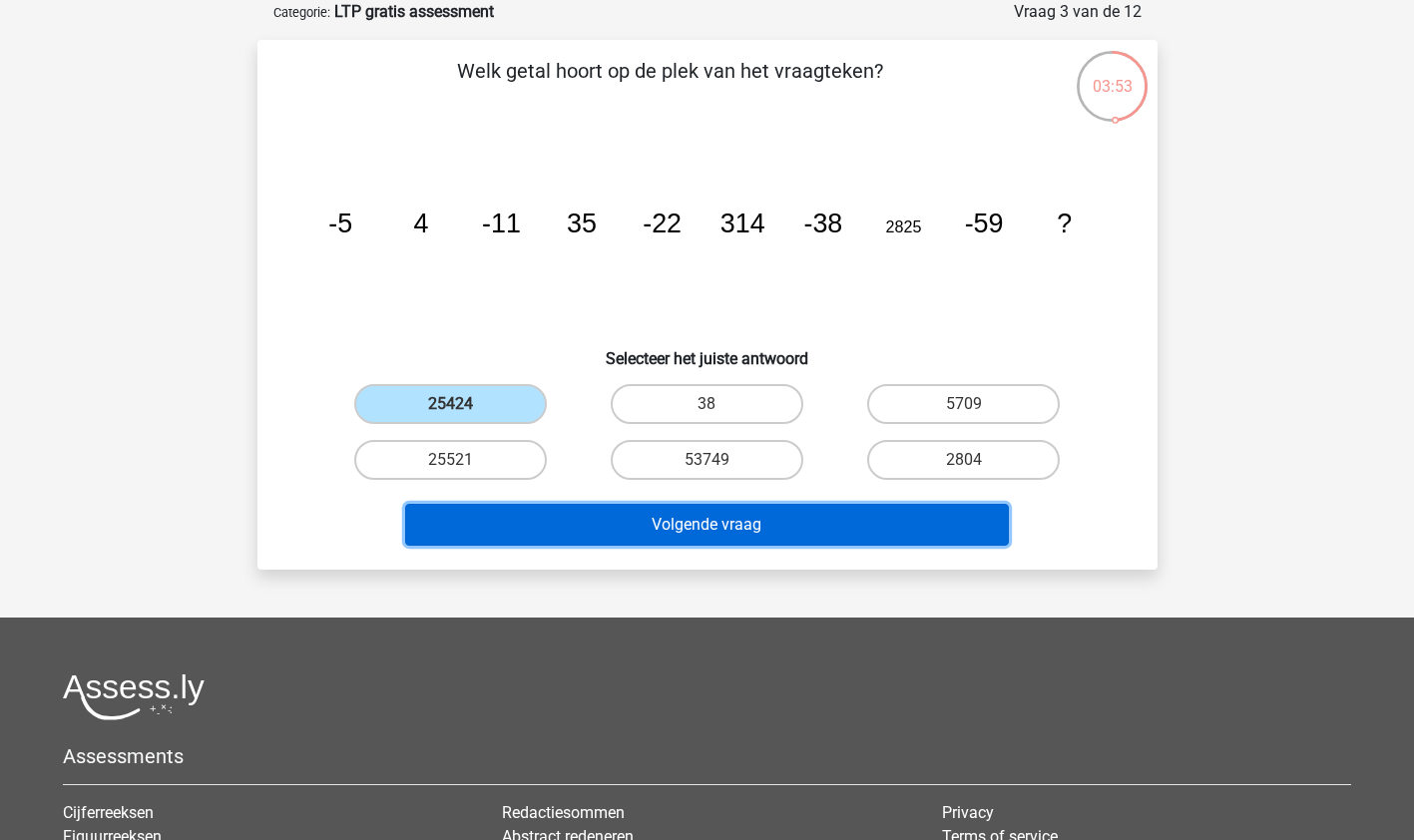 click on "Volgende vraag" at bounding box center (707, 525) 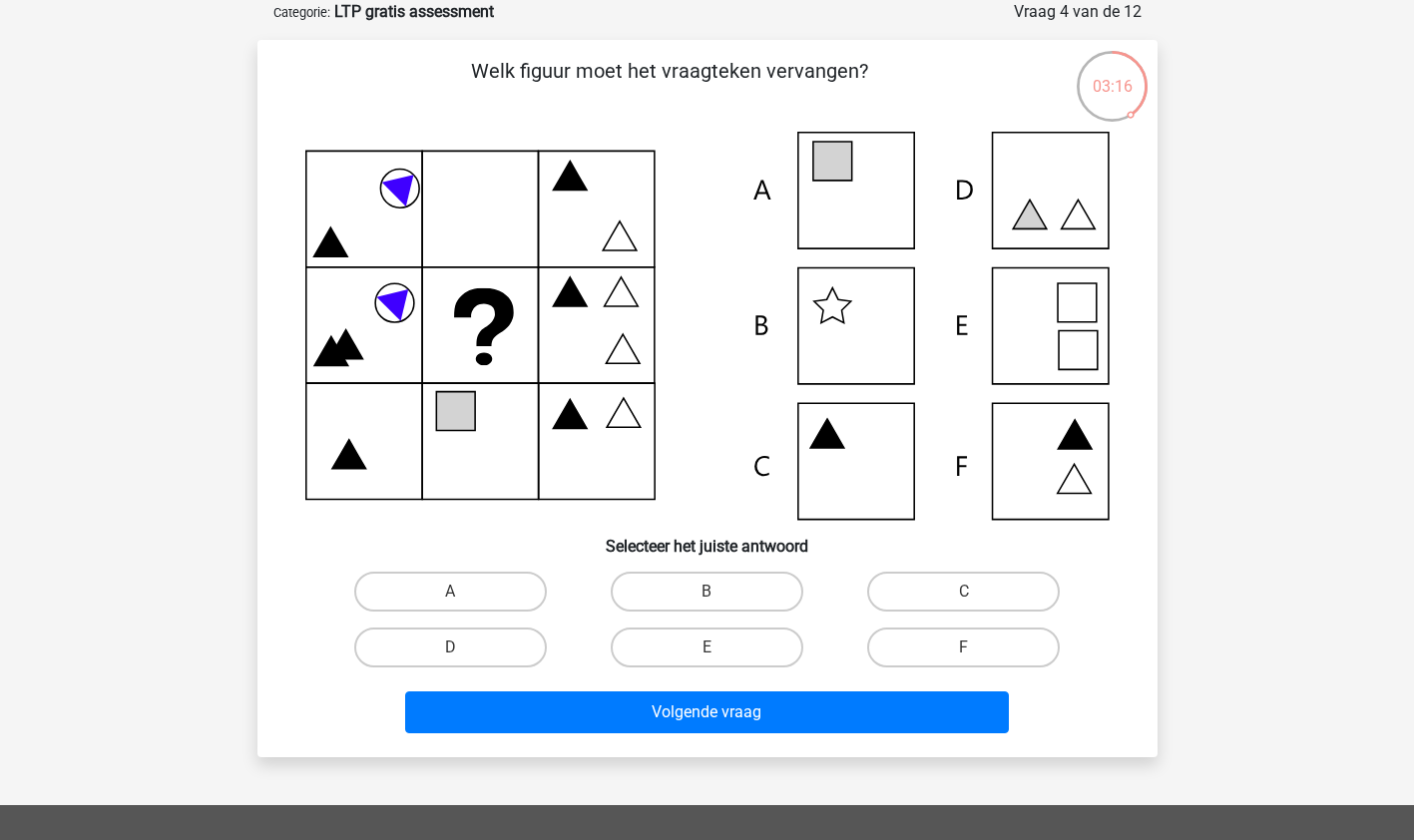 click 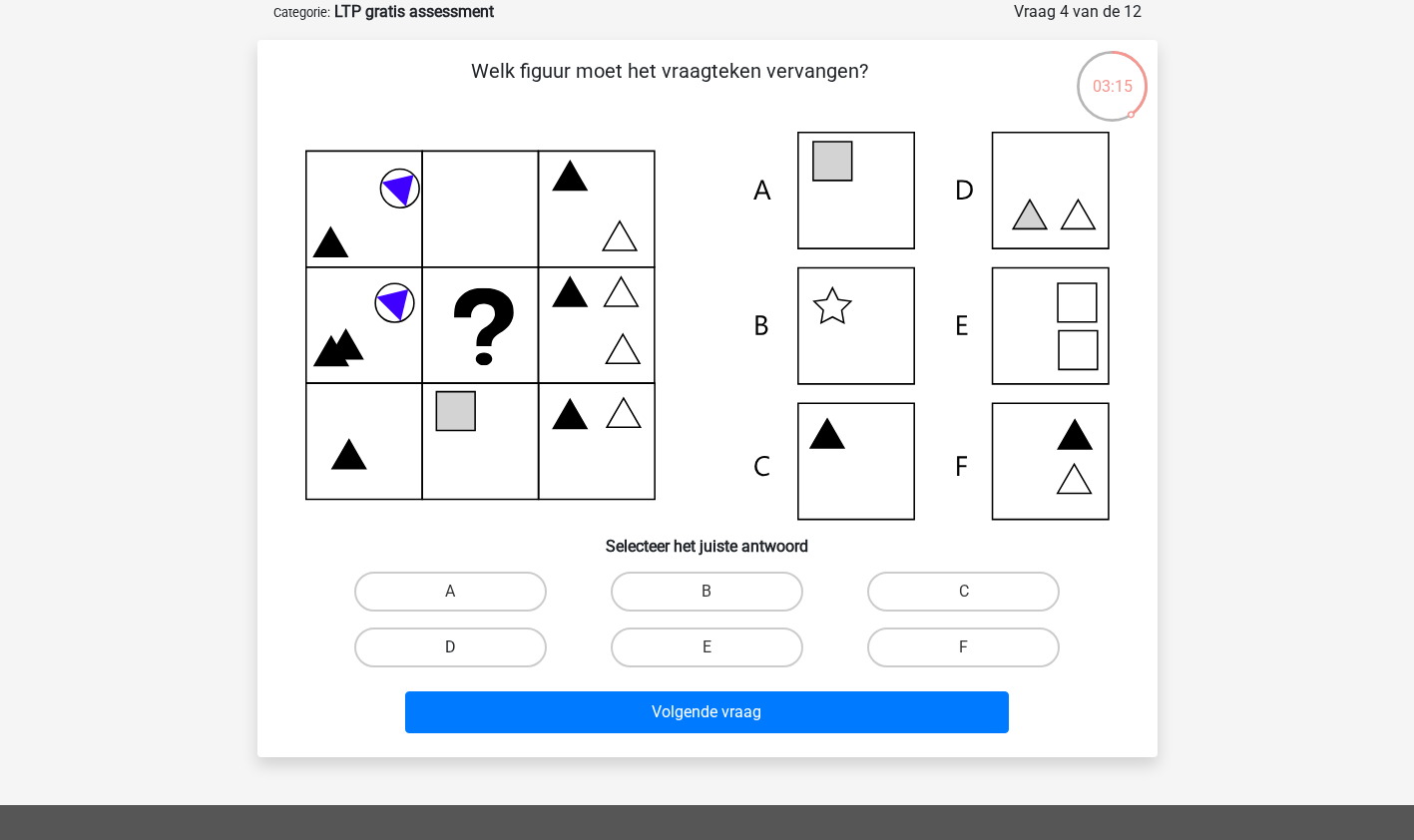 click on "D" at bounding box center [450, 647] 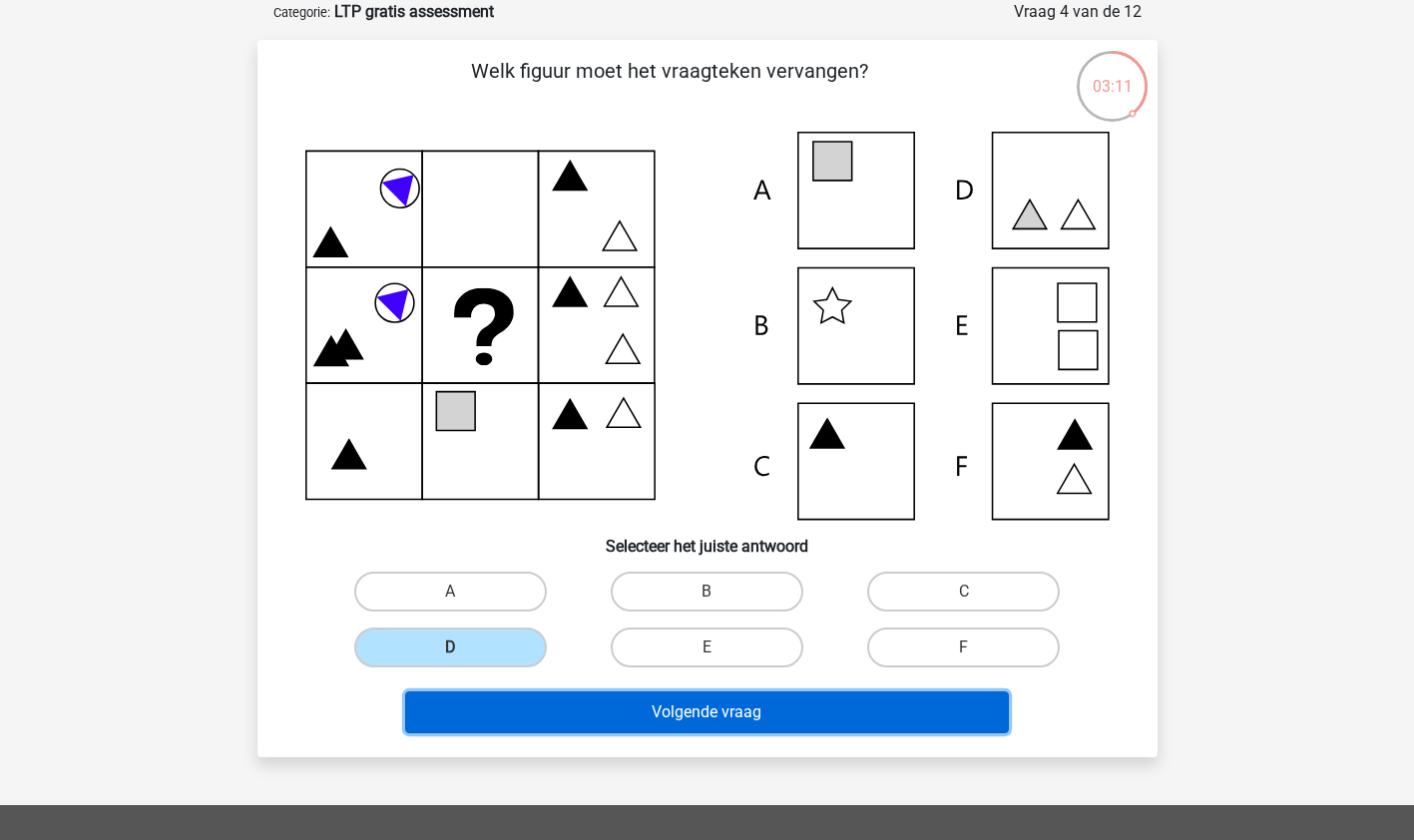 click on "Volgende vraag" at bounding box center [707, 712] 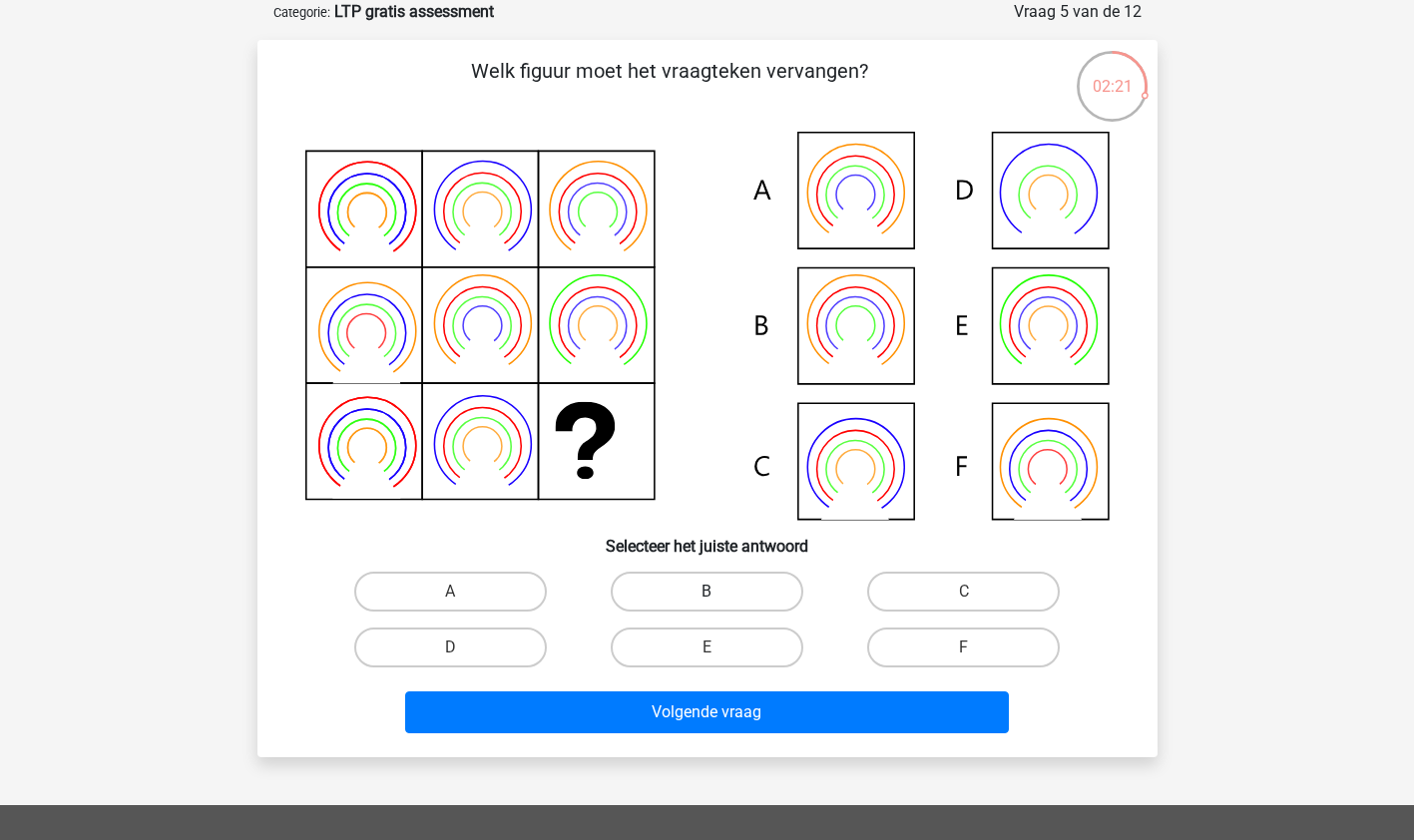 click on "B" at bounding box center [707, 592] 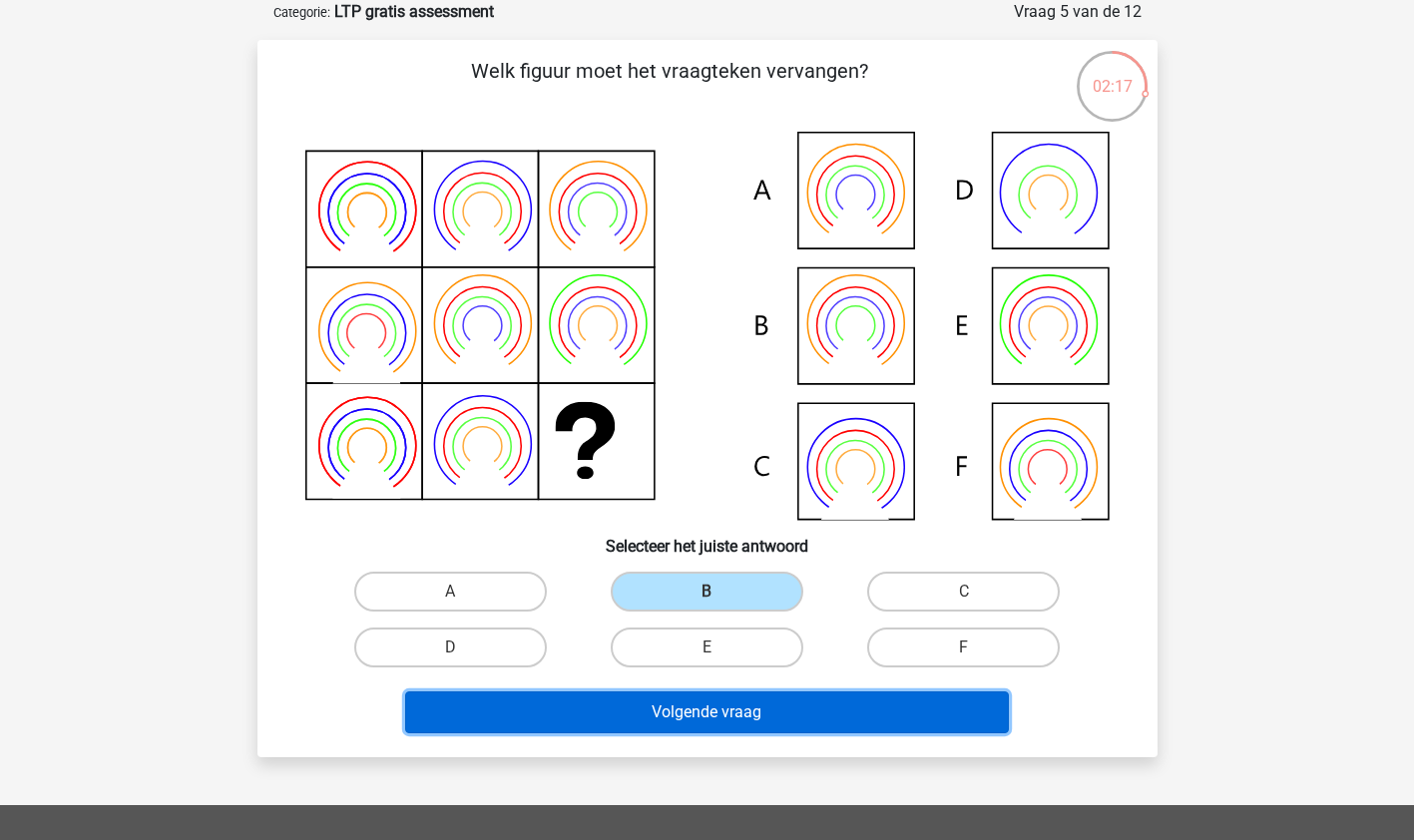 click on "Volgende vraag" at bounding box center [707, 712] 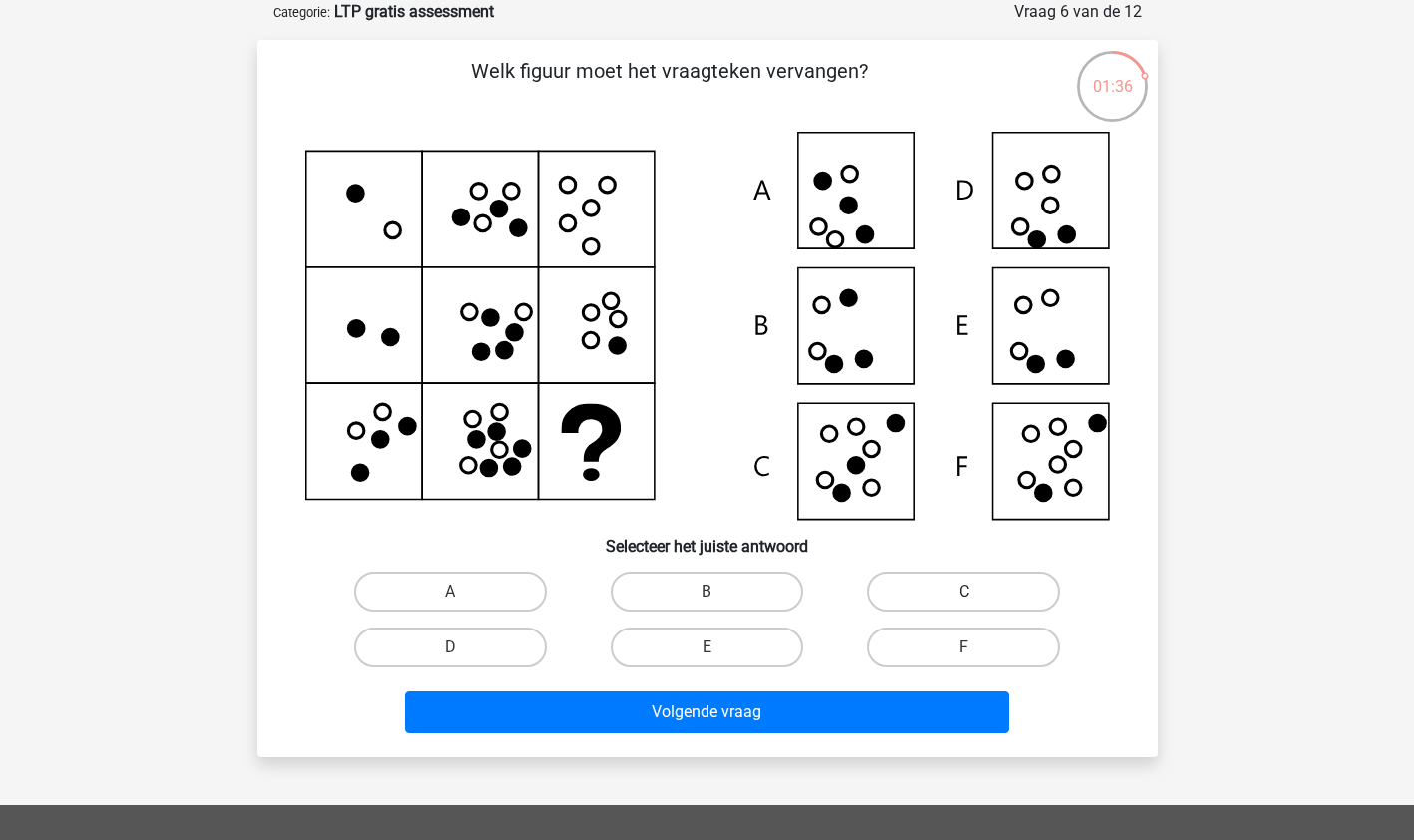 click on "C" at bounding box center (963, 592) 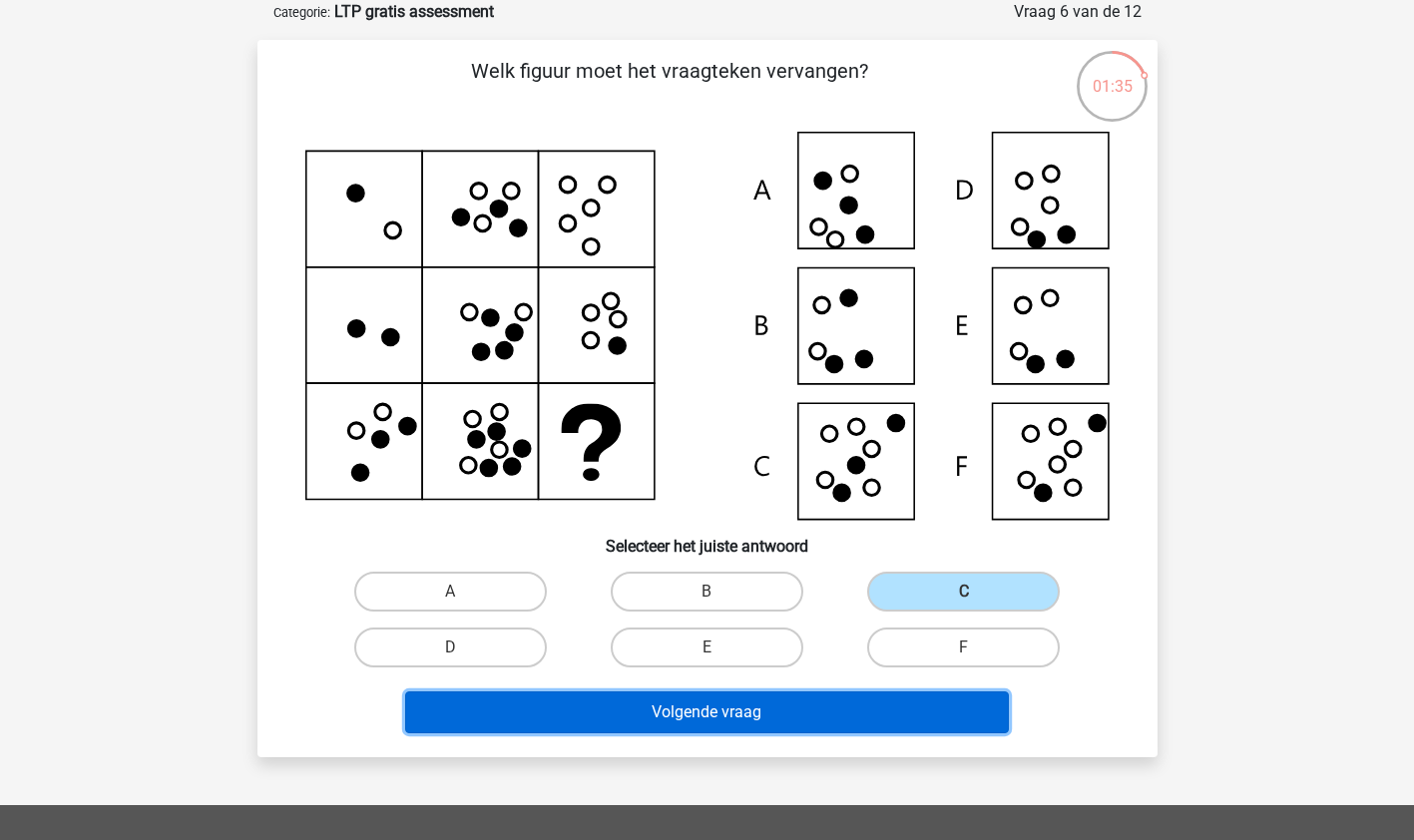 click on "Volgende vraag" at bounding box center (707, 712) 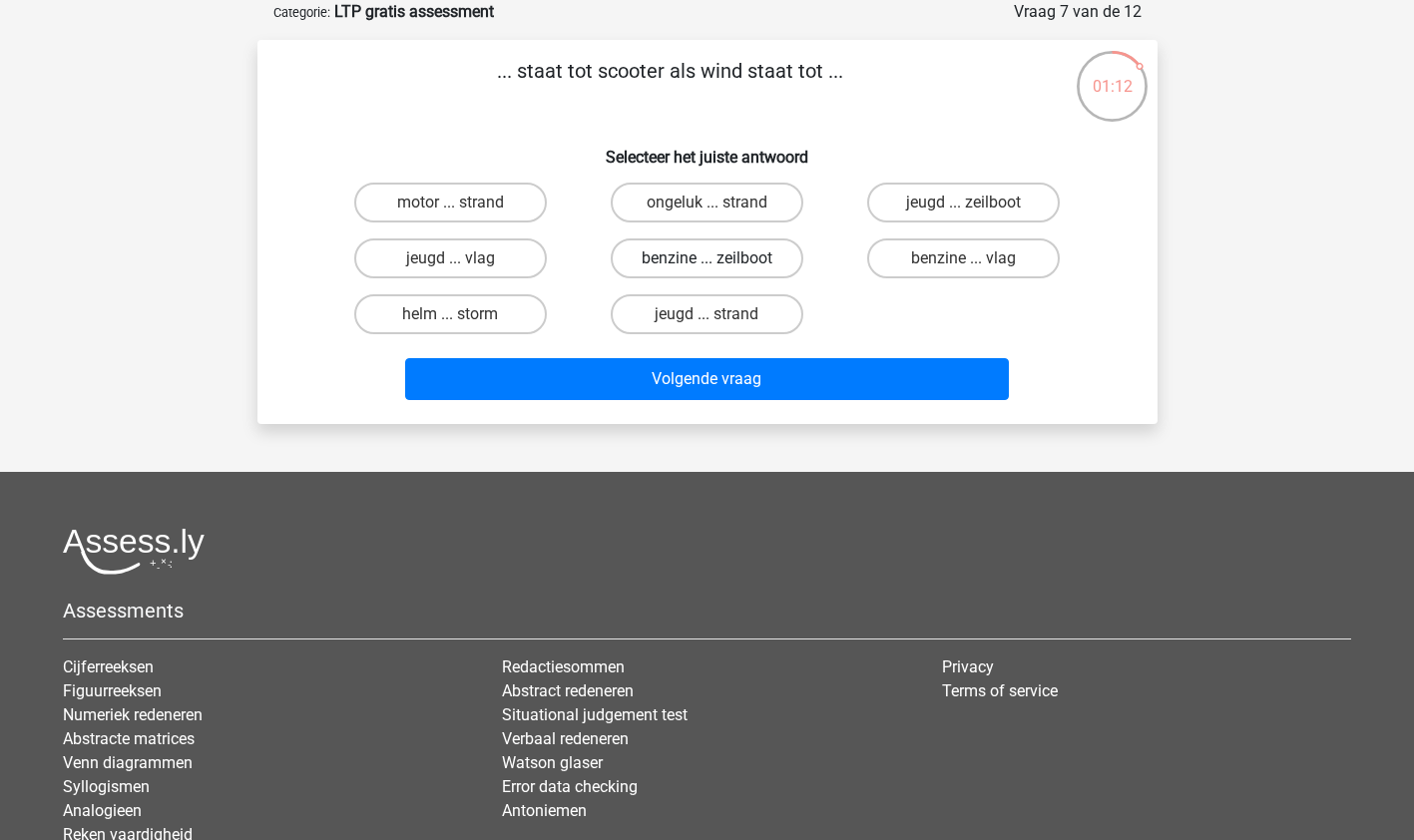 click on "benzine ... zeilboot" at bounding box center [707, 258] 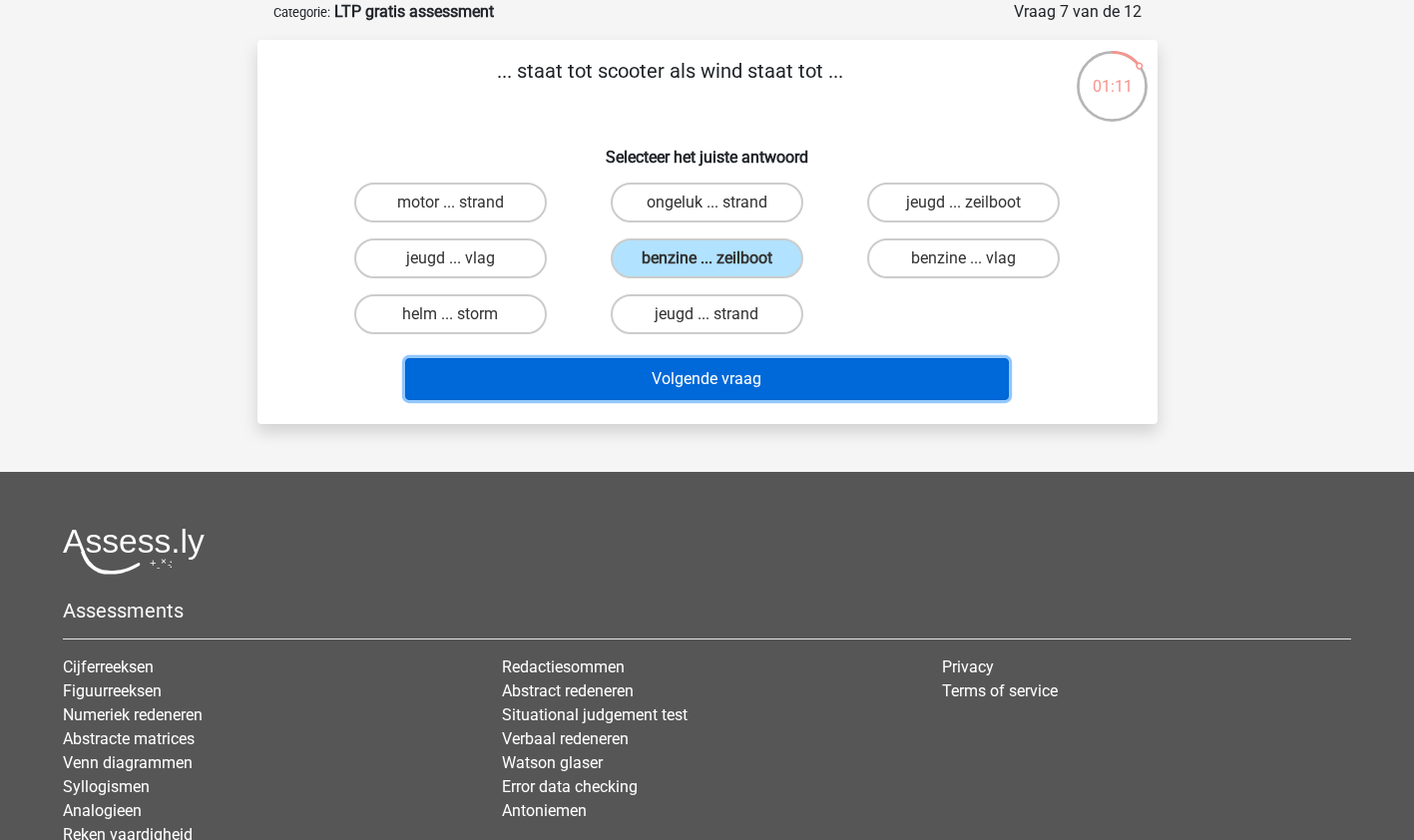 click on "Volgende vraag" at bounding box center (707, 379) 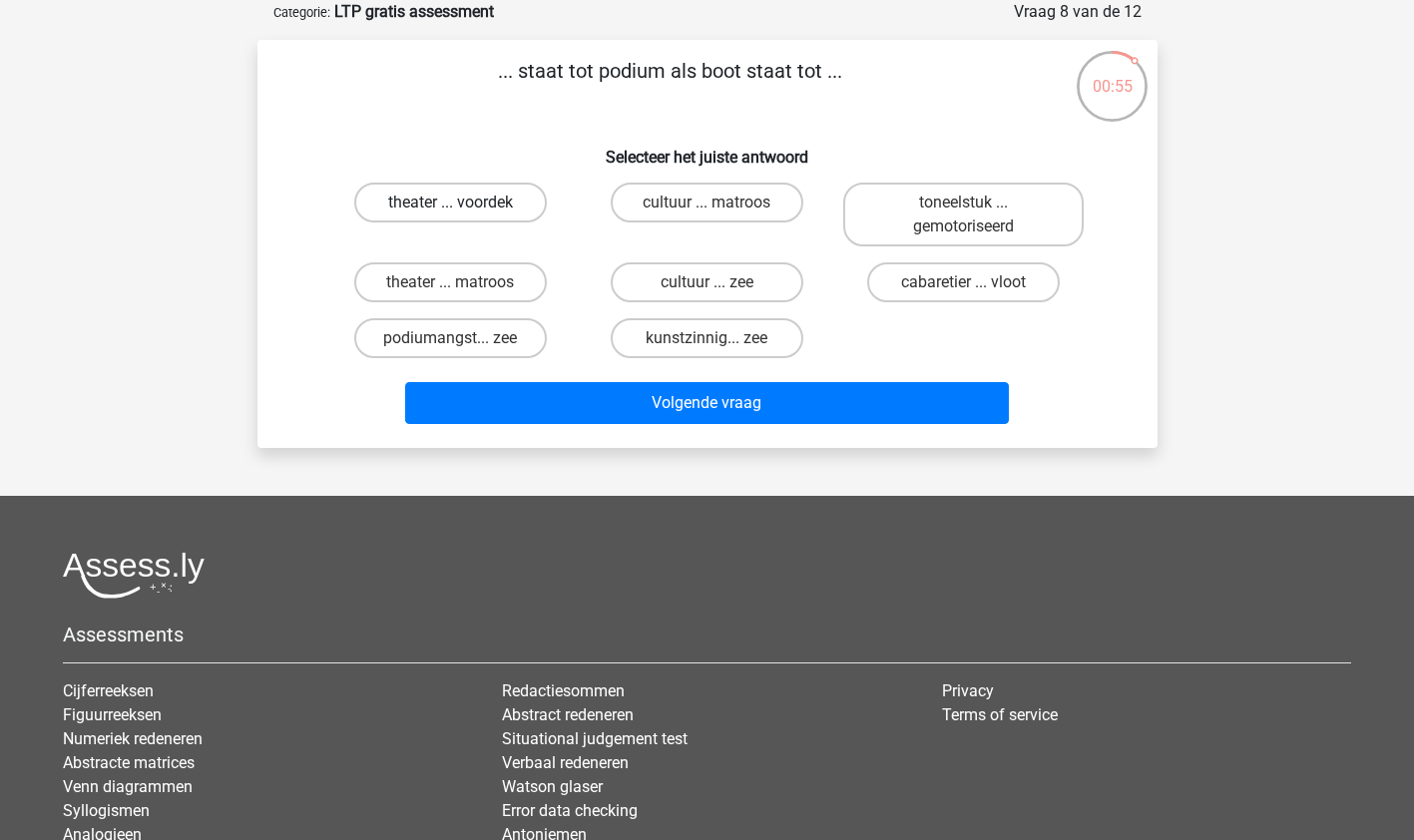click on "theater ... voordek" at bounding box center [450, 203] 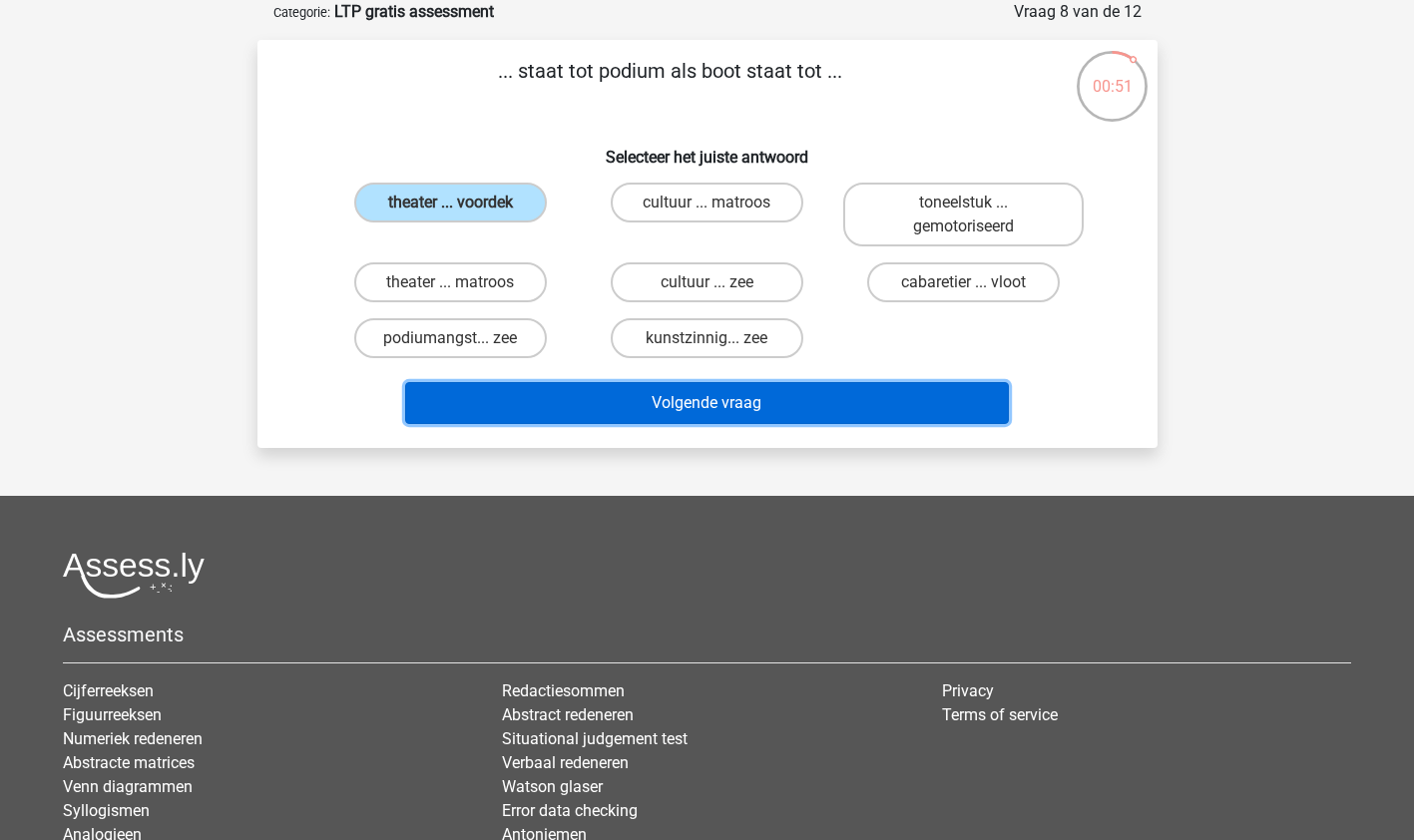 click on "Volgende vraag" at bounding box center (707, 403) 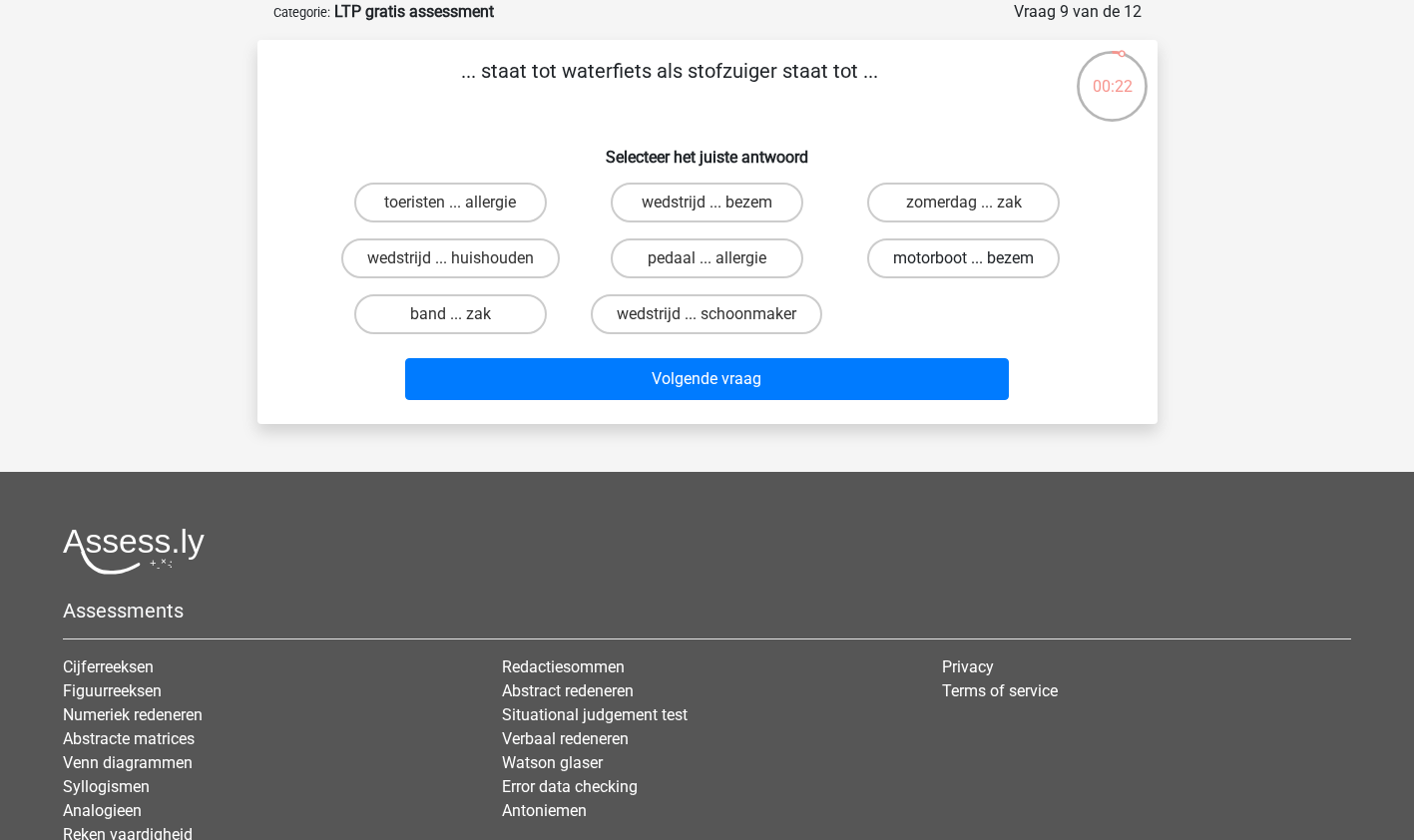 click on "motorboot ... bezem" at bounding box center (963, 258) 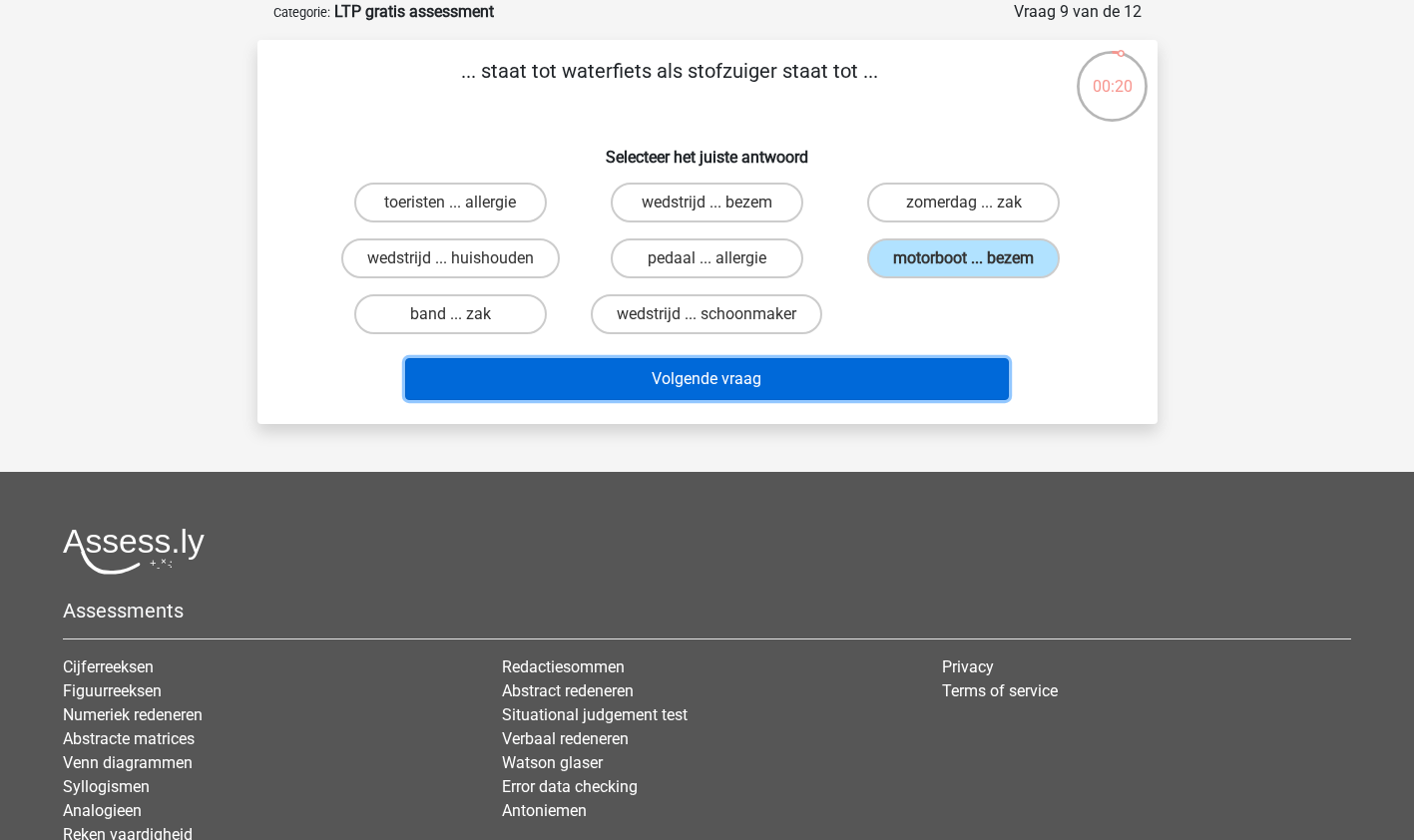 click on "Volgende vraag" at bounding box center (707, 379) 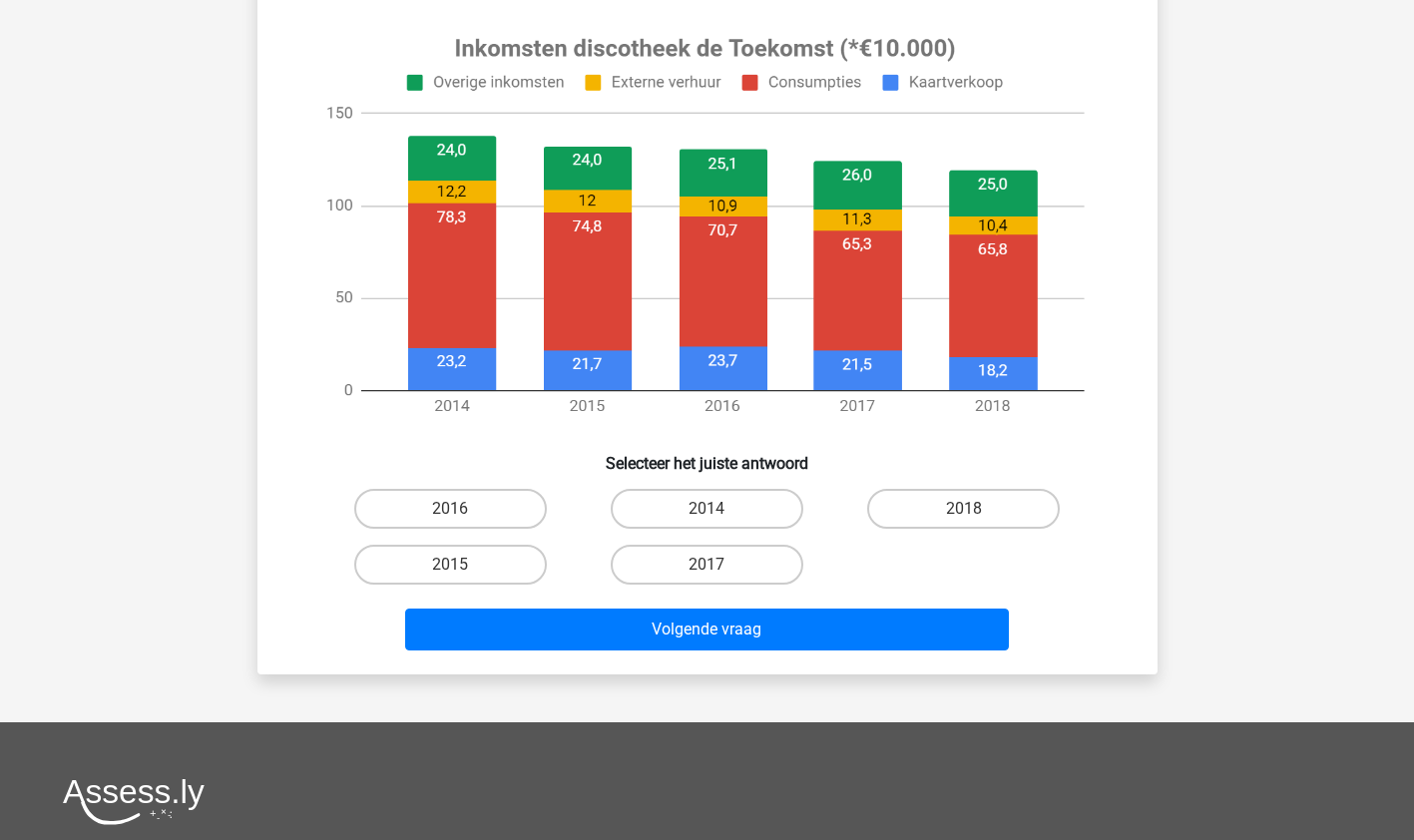 scroll, scrollTop: 728, scrollLeft: 0, axis: vertical 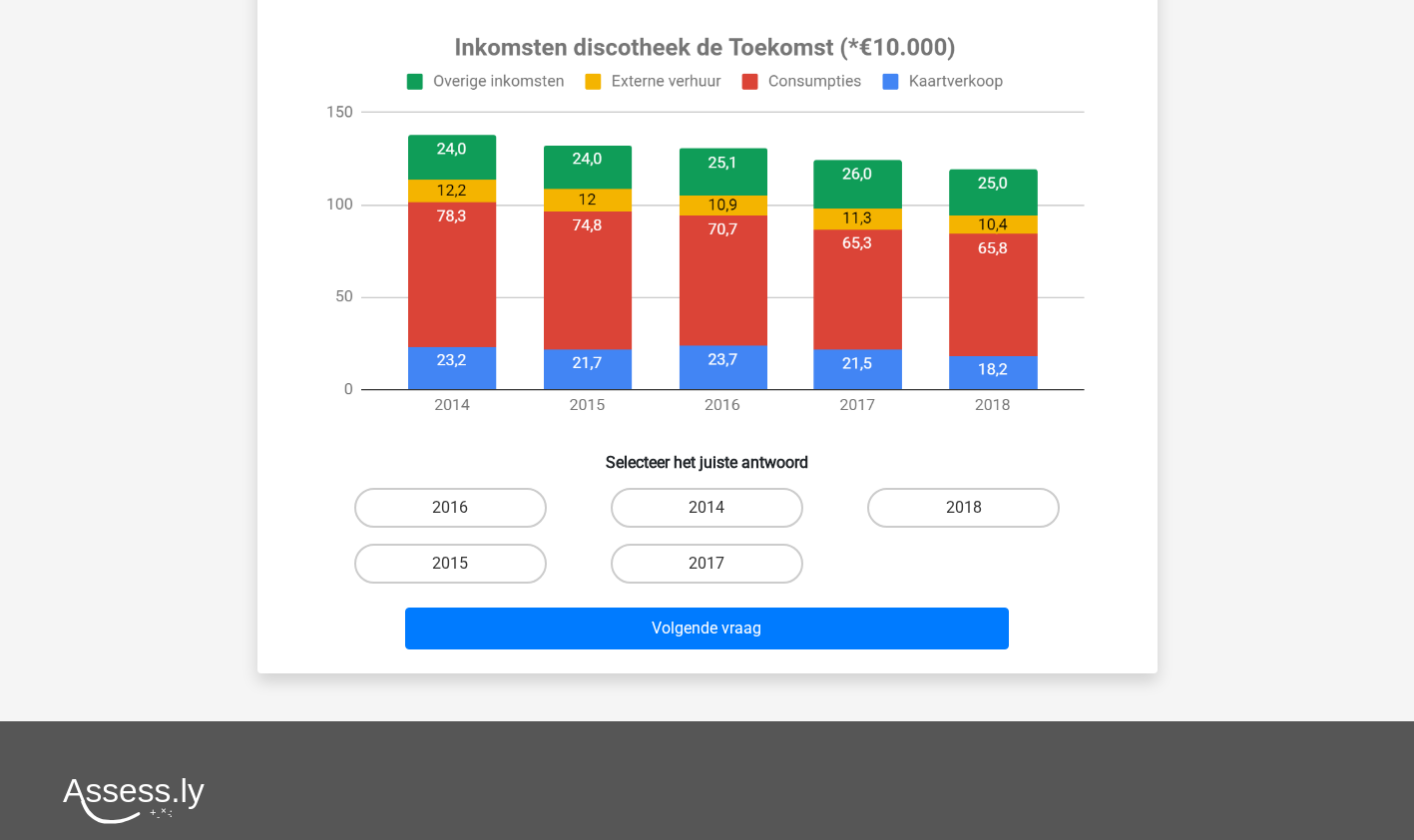 click on "2014" at bounding box center (712, 514) 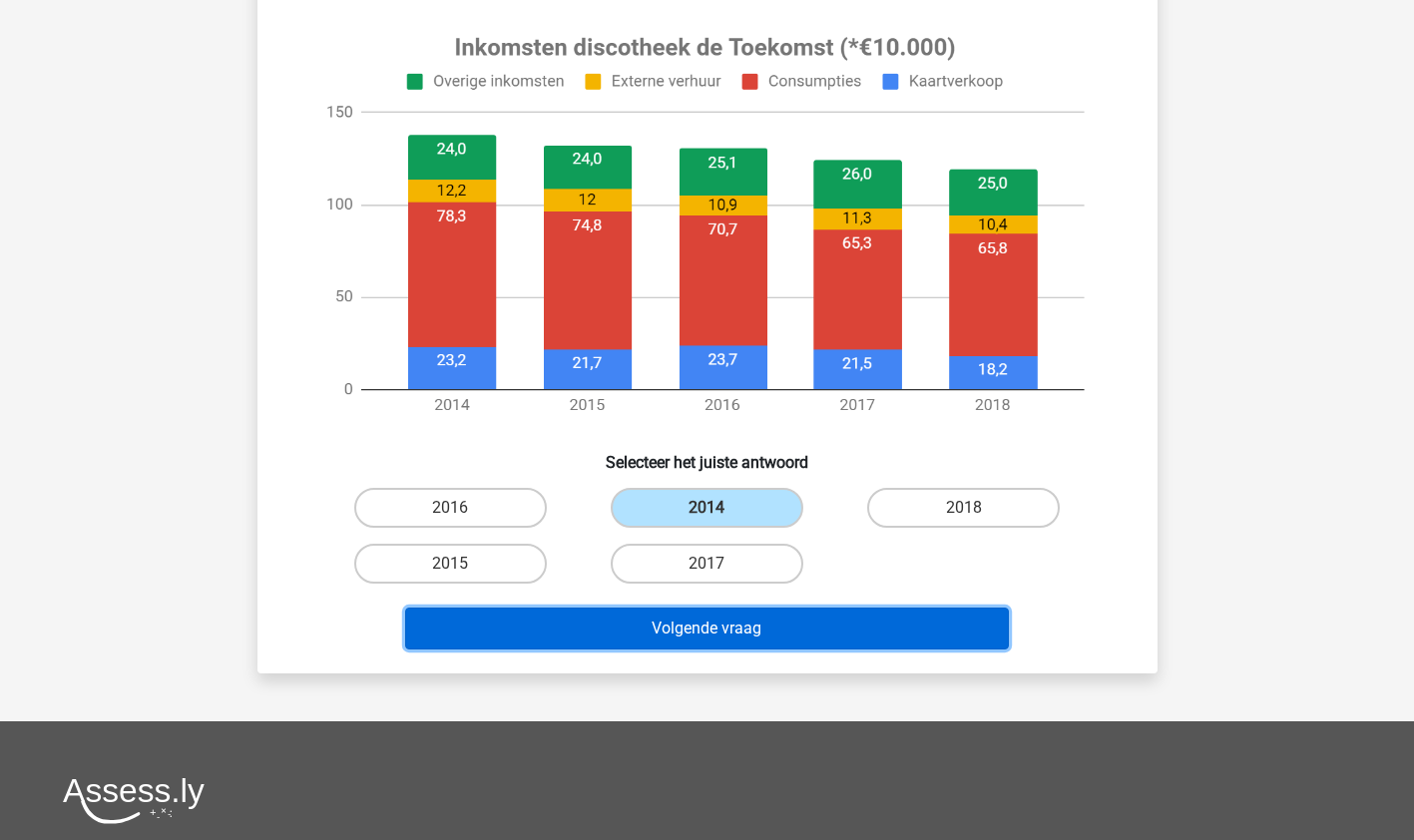 click on "Volgende vraag" at bounding box center [707, 629] 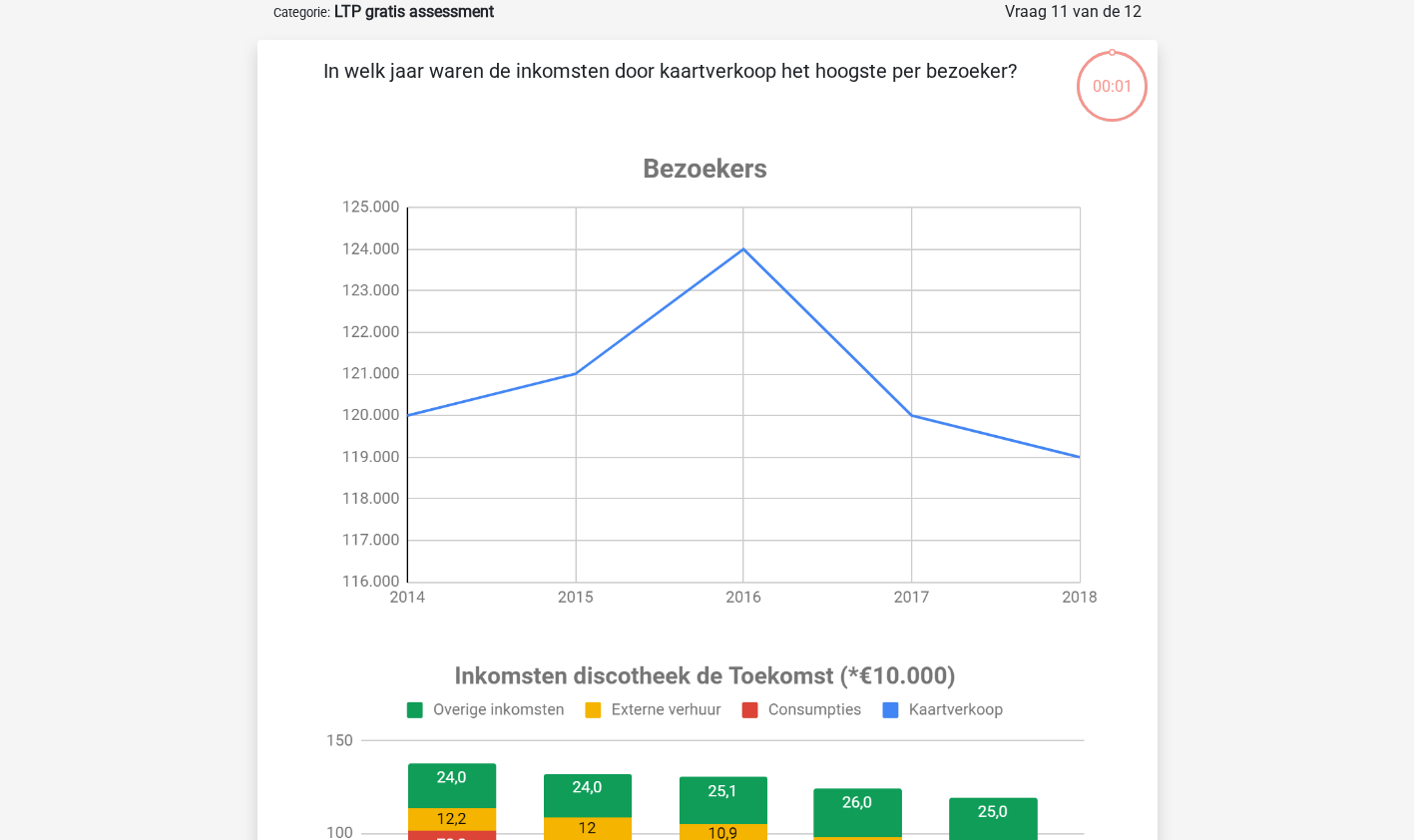 scroll, scrollTop: 100, scrollLeft: 0, axis: vertical 